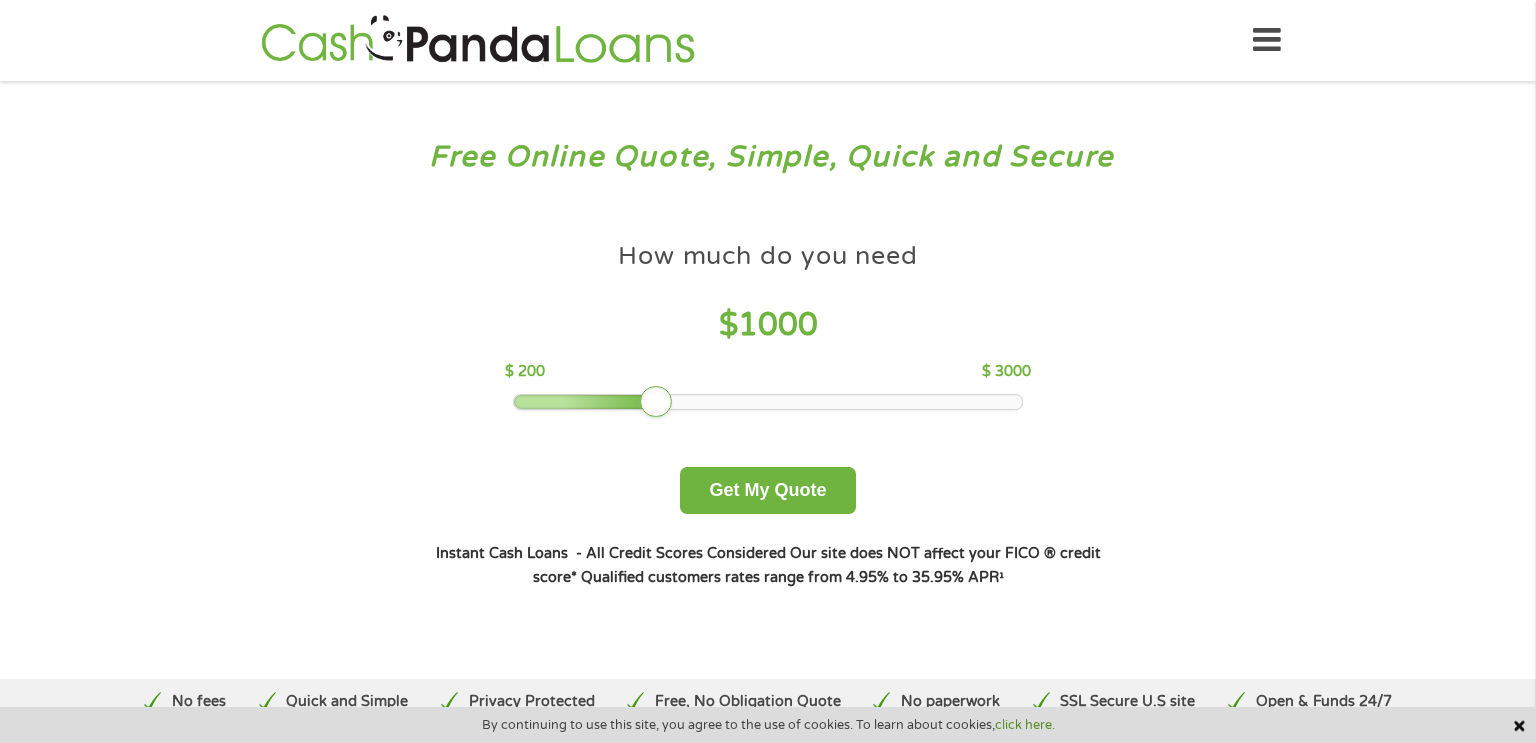 scroll, scrollTop: 0, scrollLeft: 0, axis: both 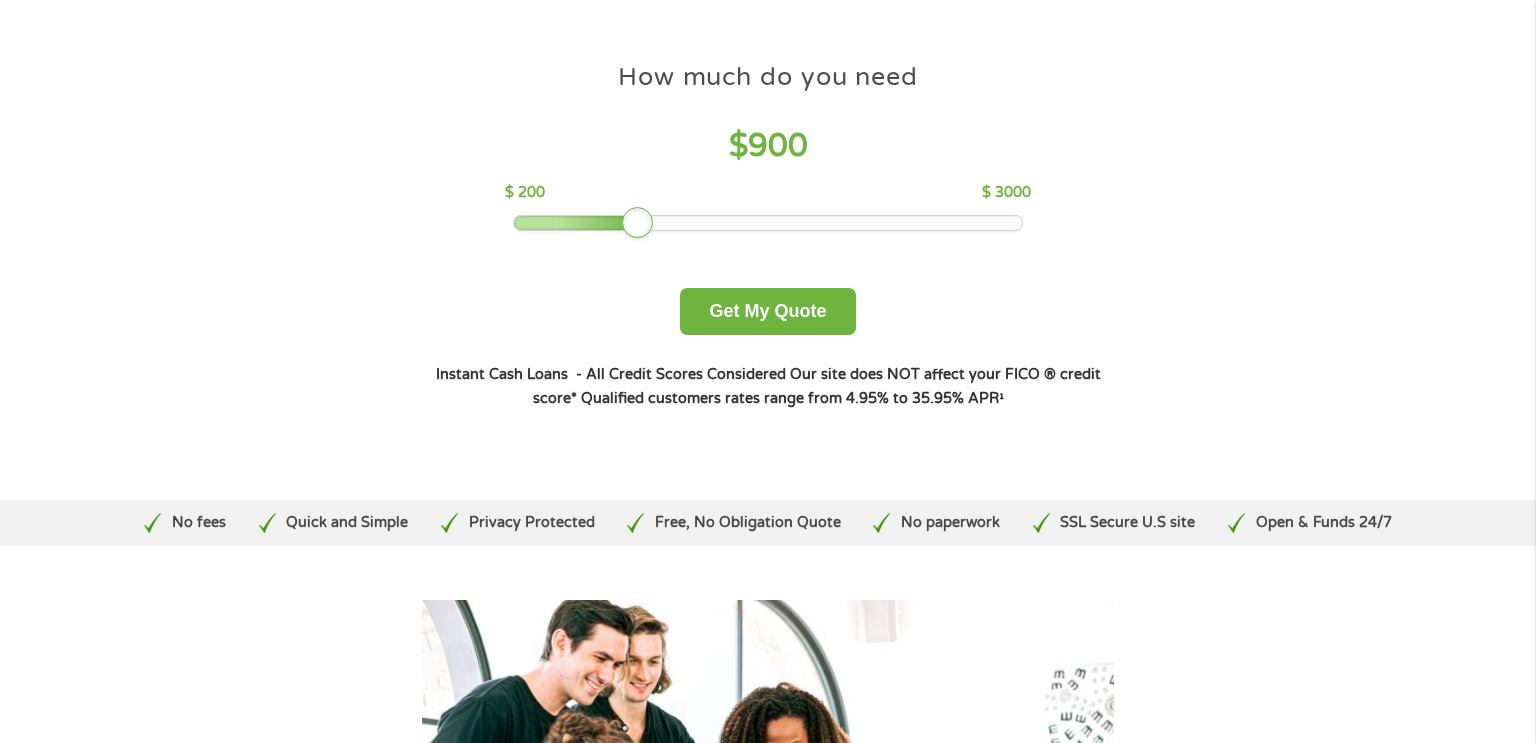 drag, startPoint x: 651, startPoint y: 232, endPoint x: 640, endPoint y: 227, distance: 12.083046 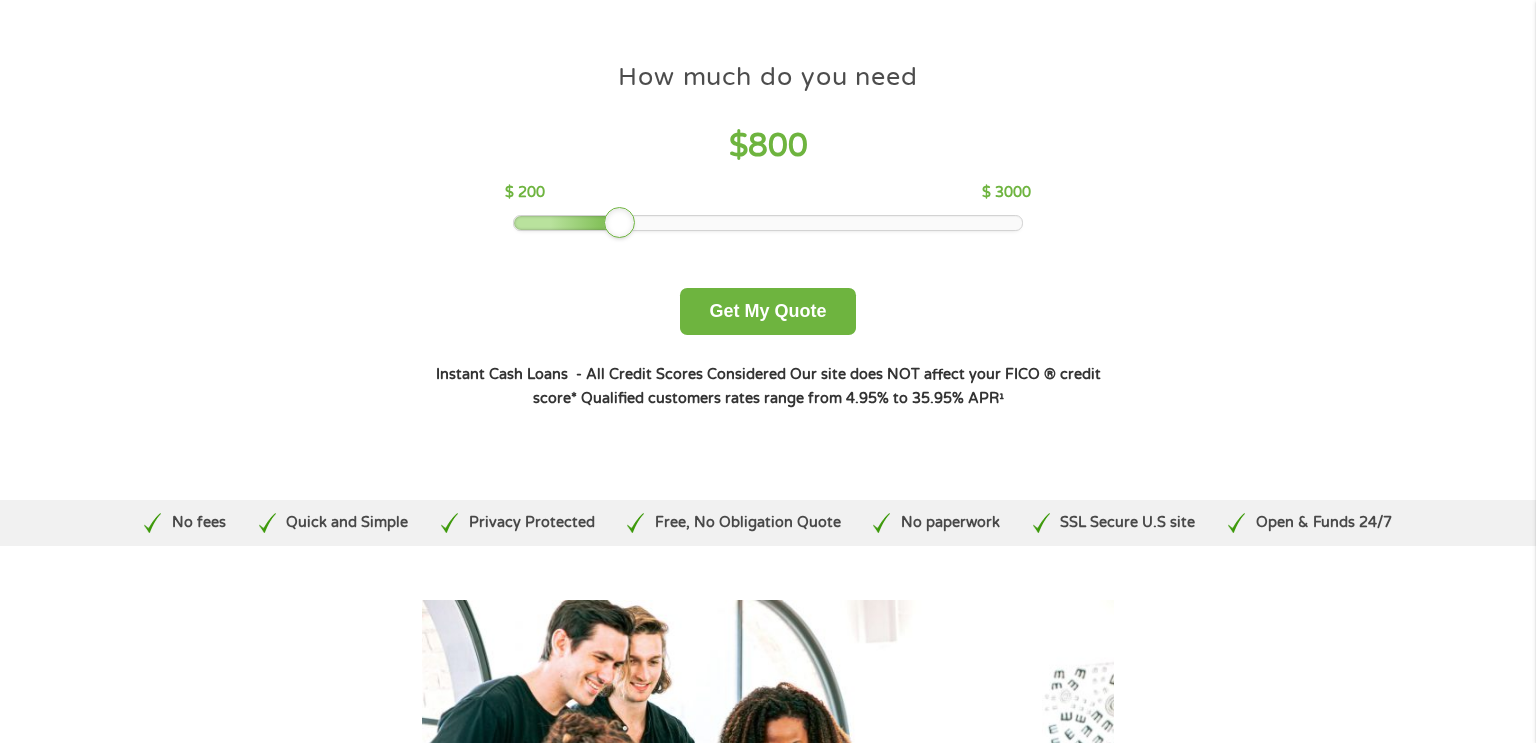 drag, startPoint x: 636, startPoint y: 219, endPoint x: 619, endPoint y: 218, distance: 17.029387 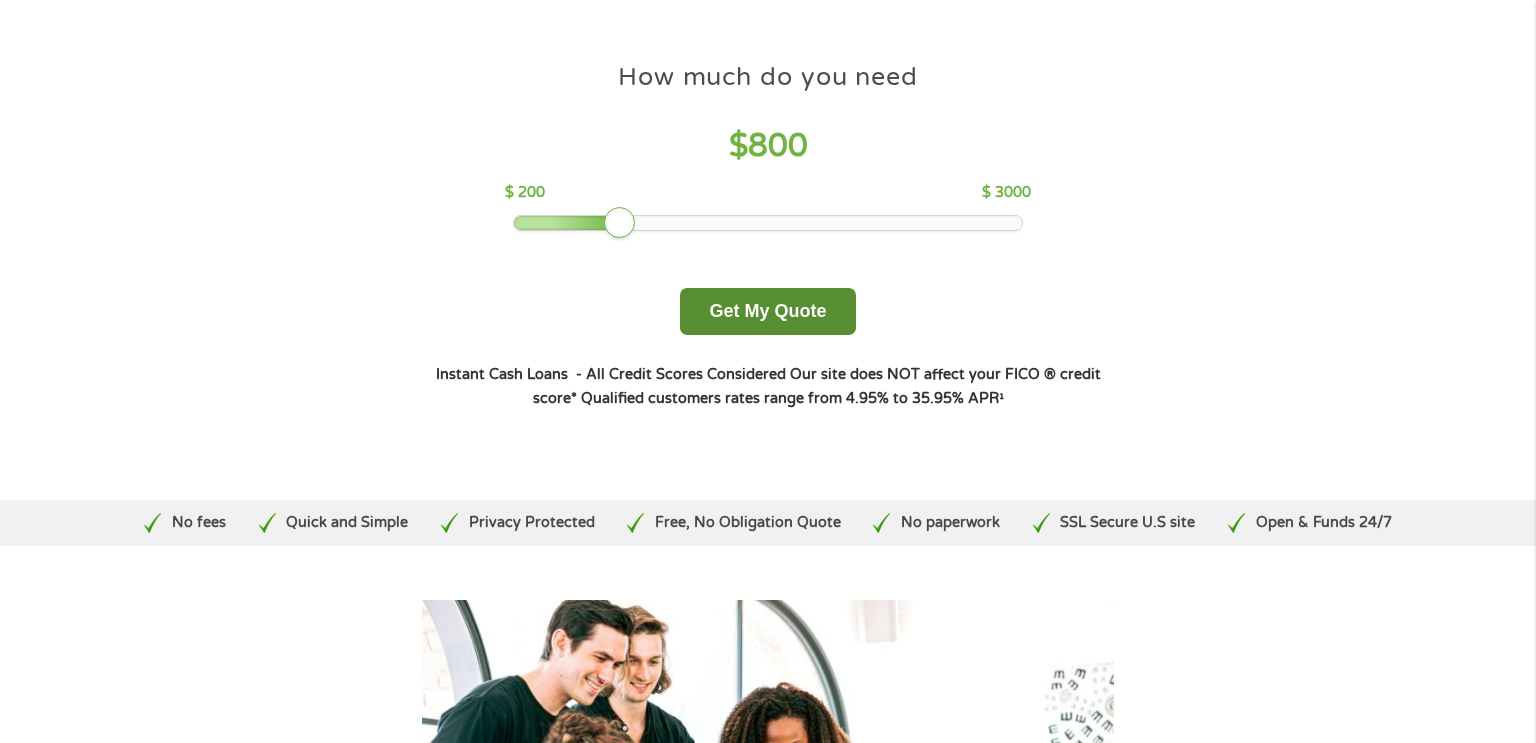 click on "Get My Quote" at bounding box center (767, 311) 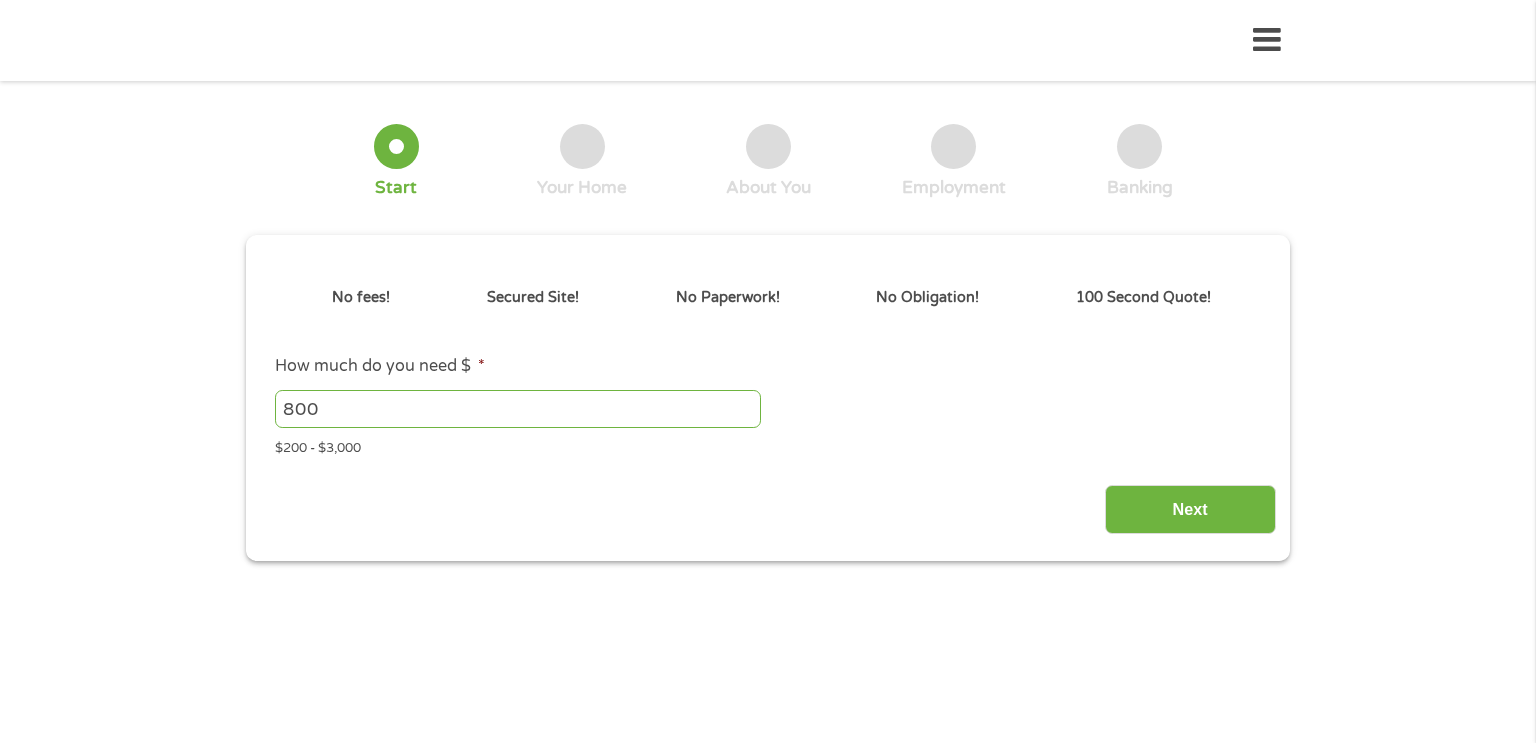 scroll, scrollTop: 0, scrollLeft: 0, axis: both 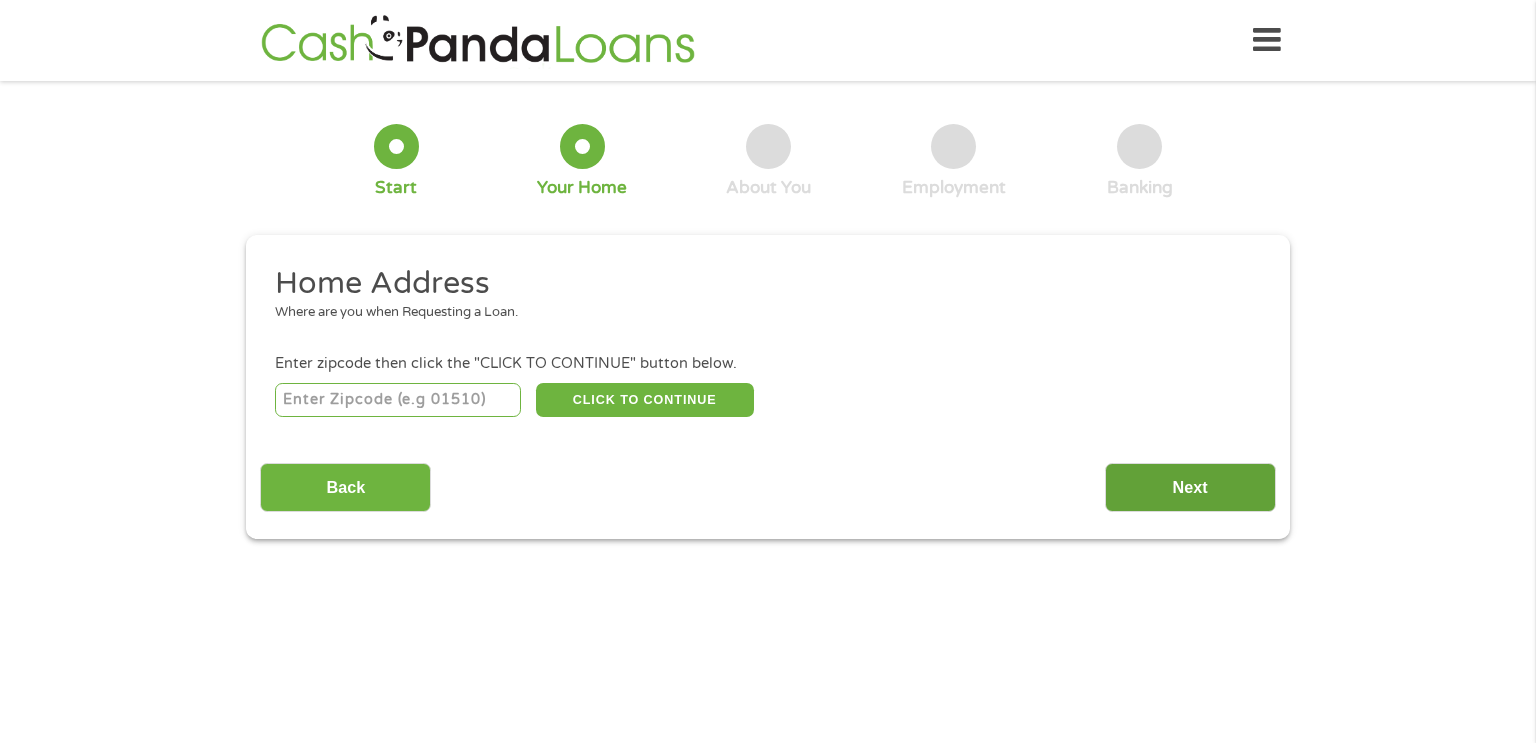 click on "Next" at bounding box center [1190, 487] 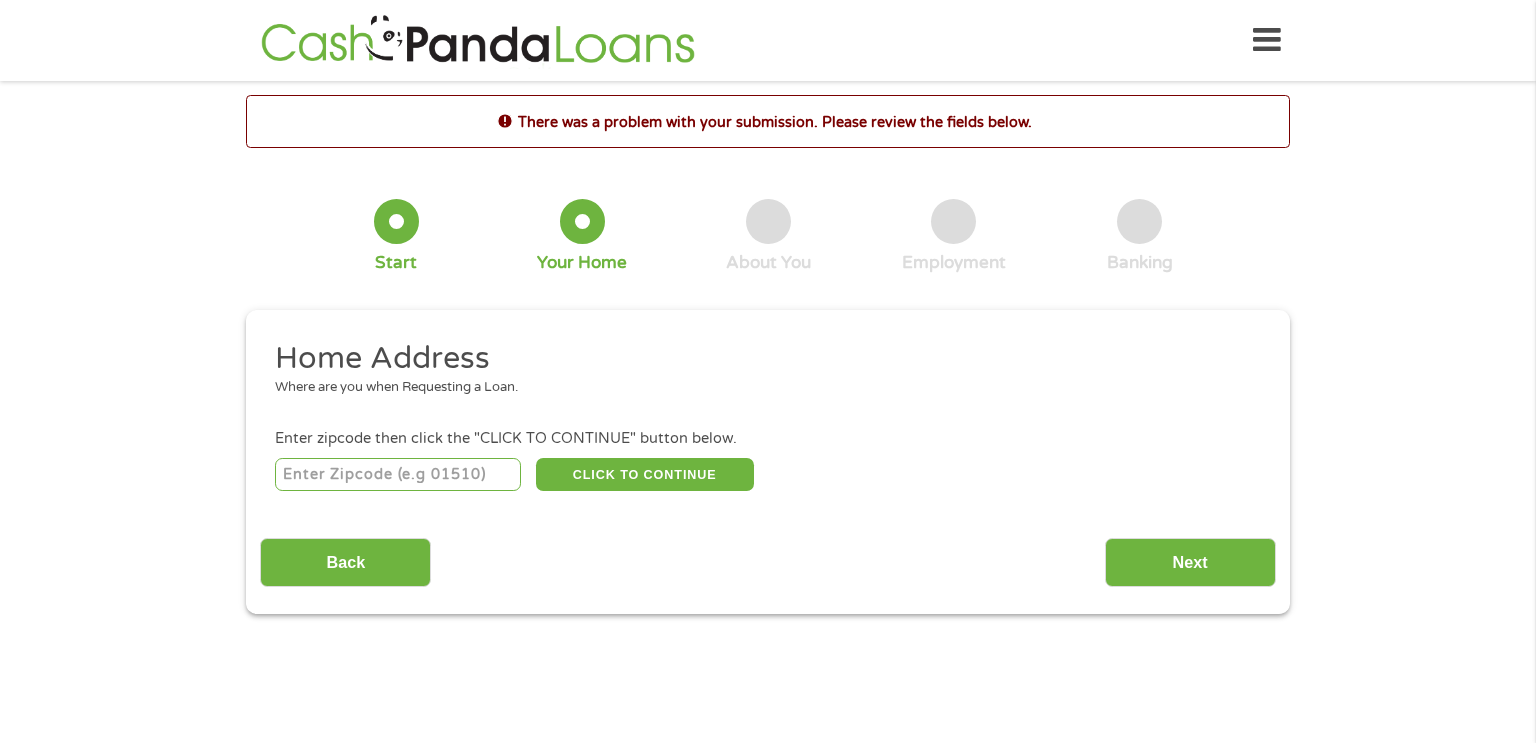 click on "Where are you when Requesting a Loan." at bounding box center [761, 388] 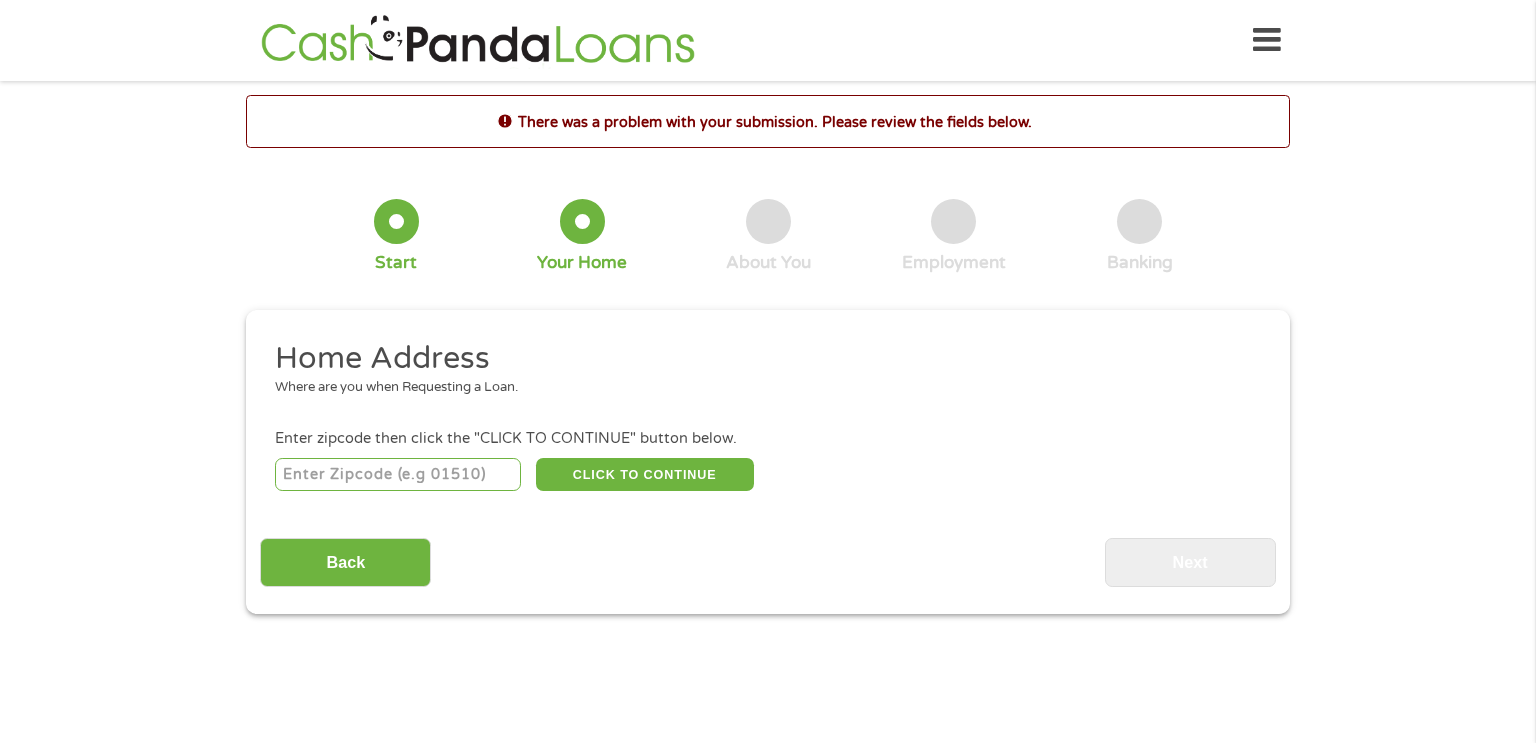 scroll, scrollTop: 8, scrollLeft: 8, axis: both 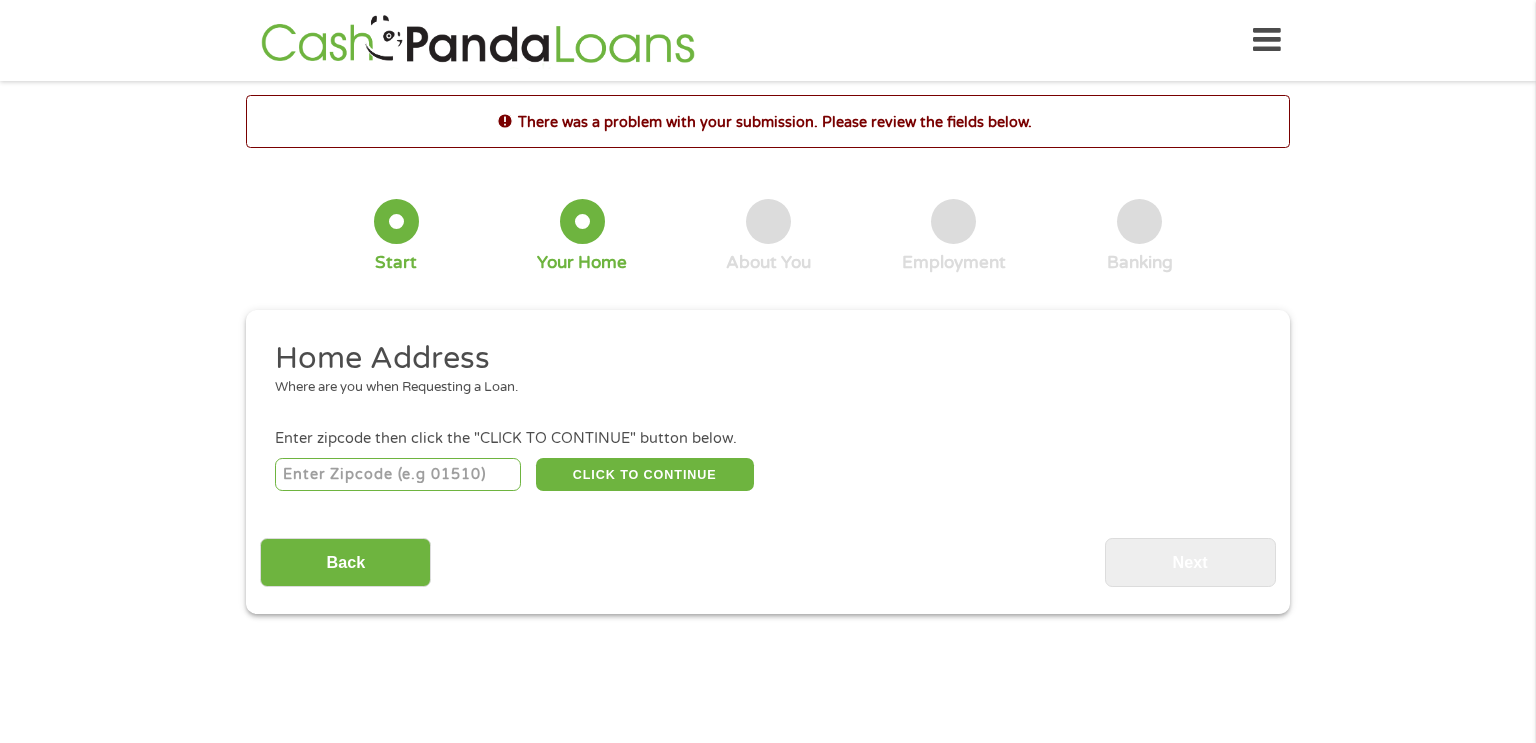 click at bounding box center [398, 475] 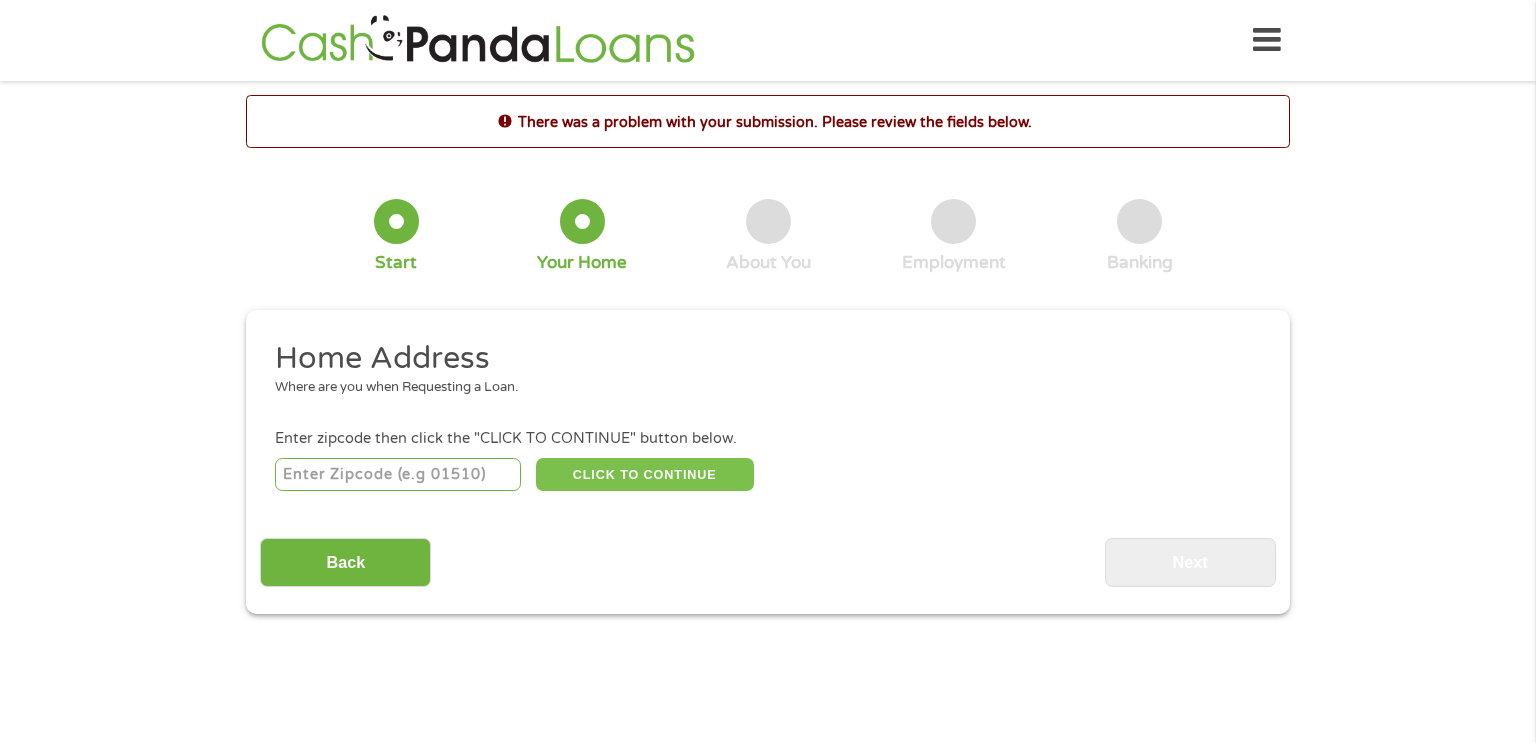 click on "CLICK TO CONTINUE" at bounding box center [645, 475] 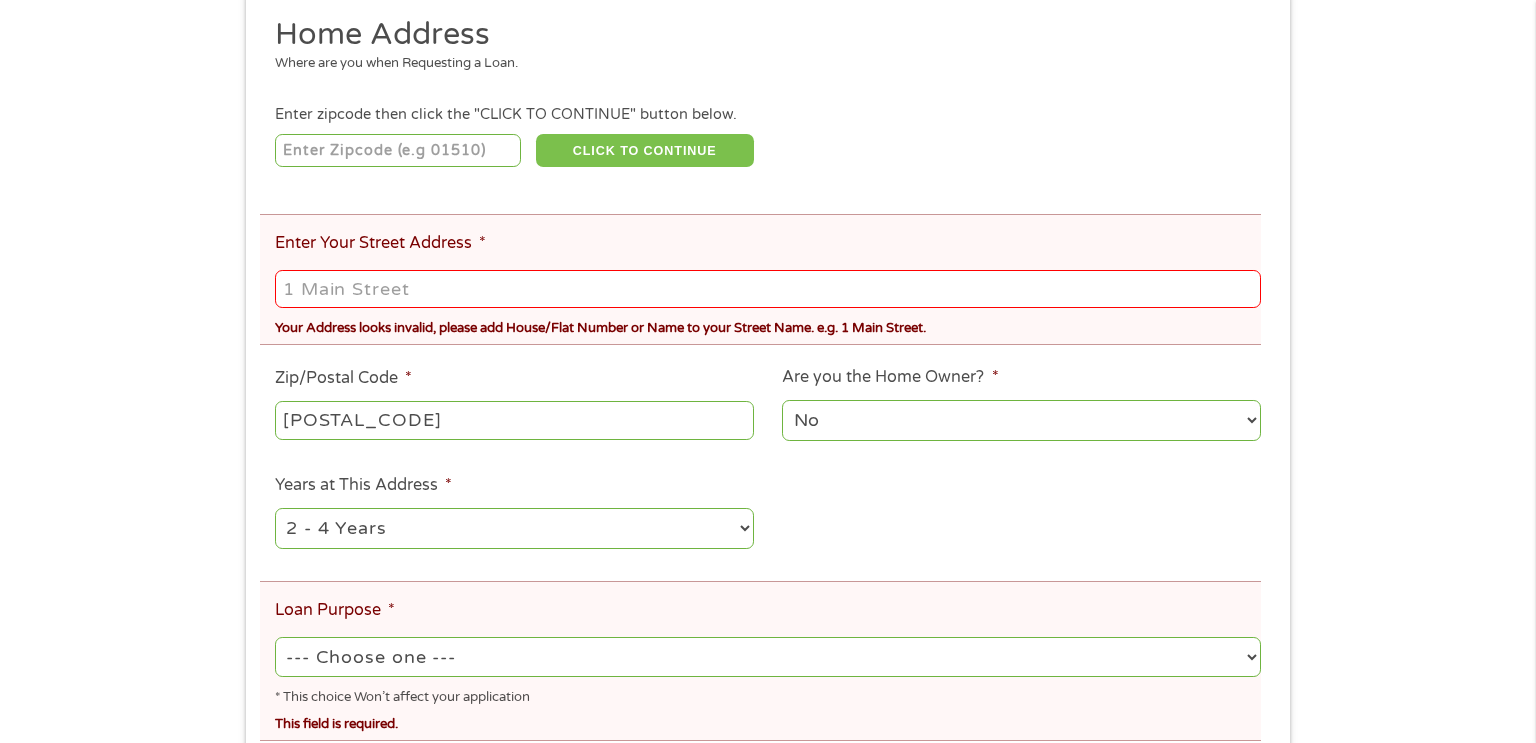 scroll, scrollTop: 320, scrollLeft: 0, axis: vertical 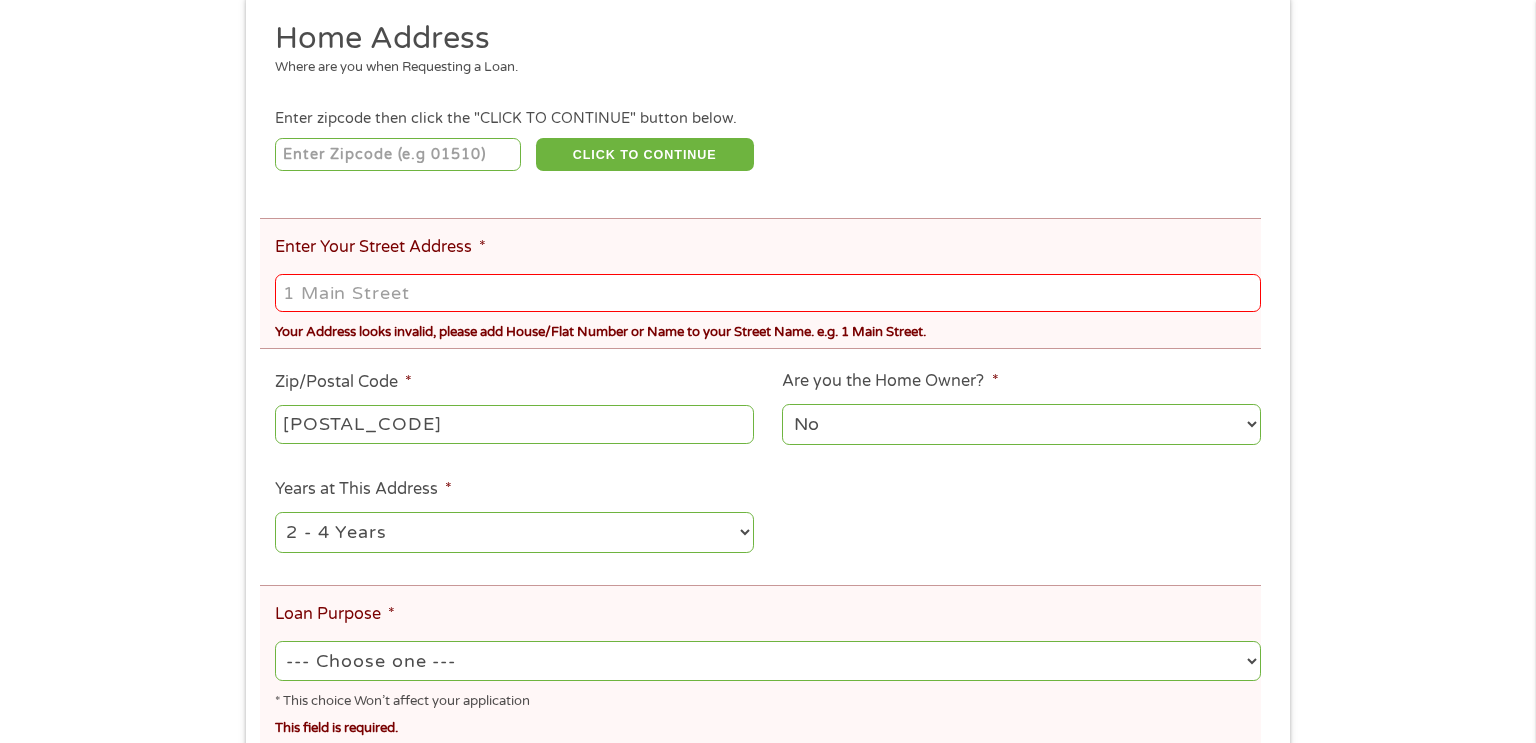 click on "Enter Your Street Address *" at bounding box center [768, 293] 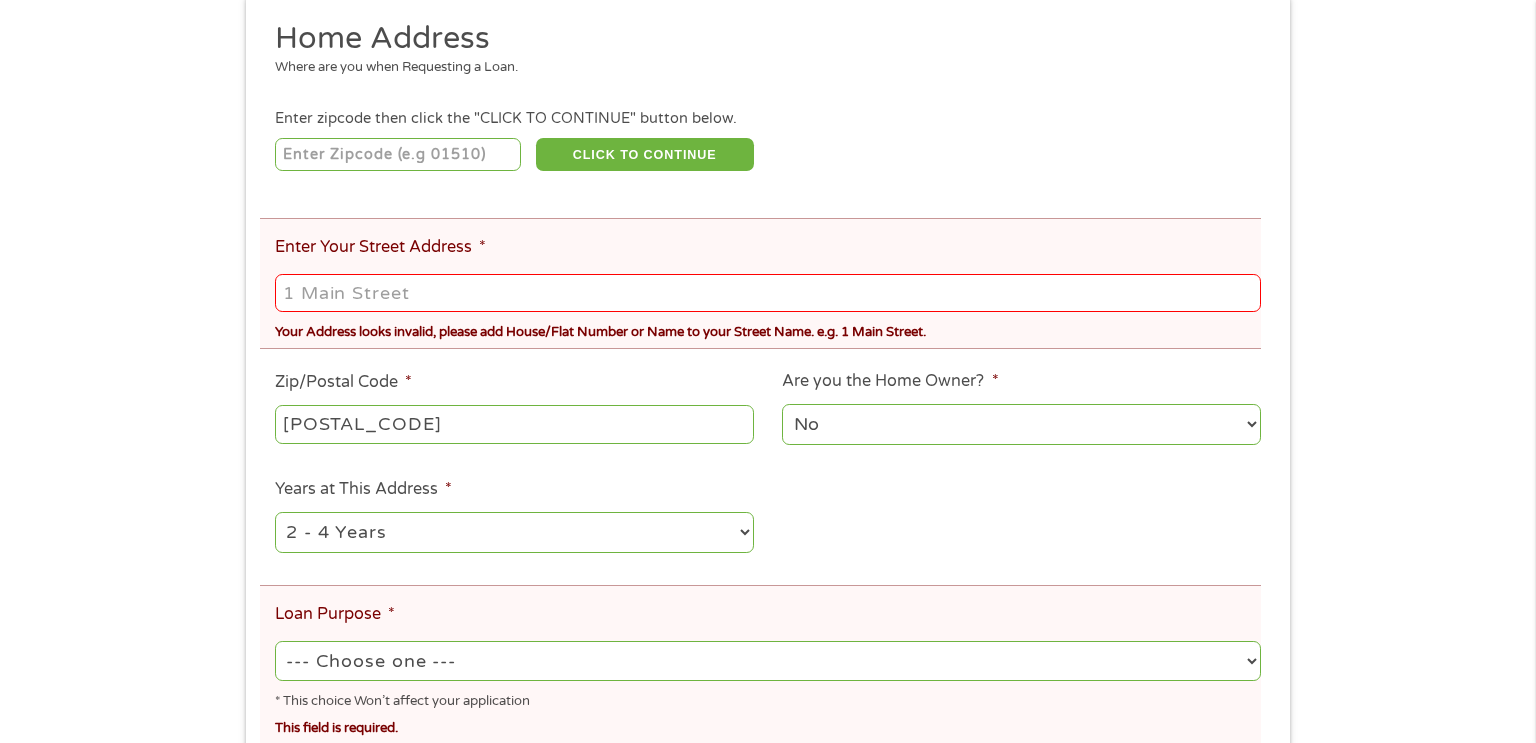 type on "[NUMBER] [STREET] Apt [NUMBER]" 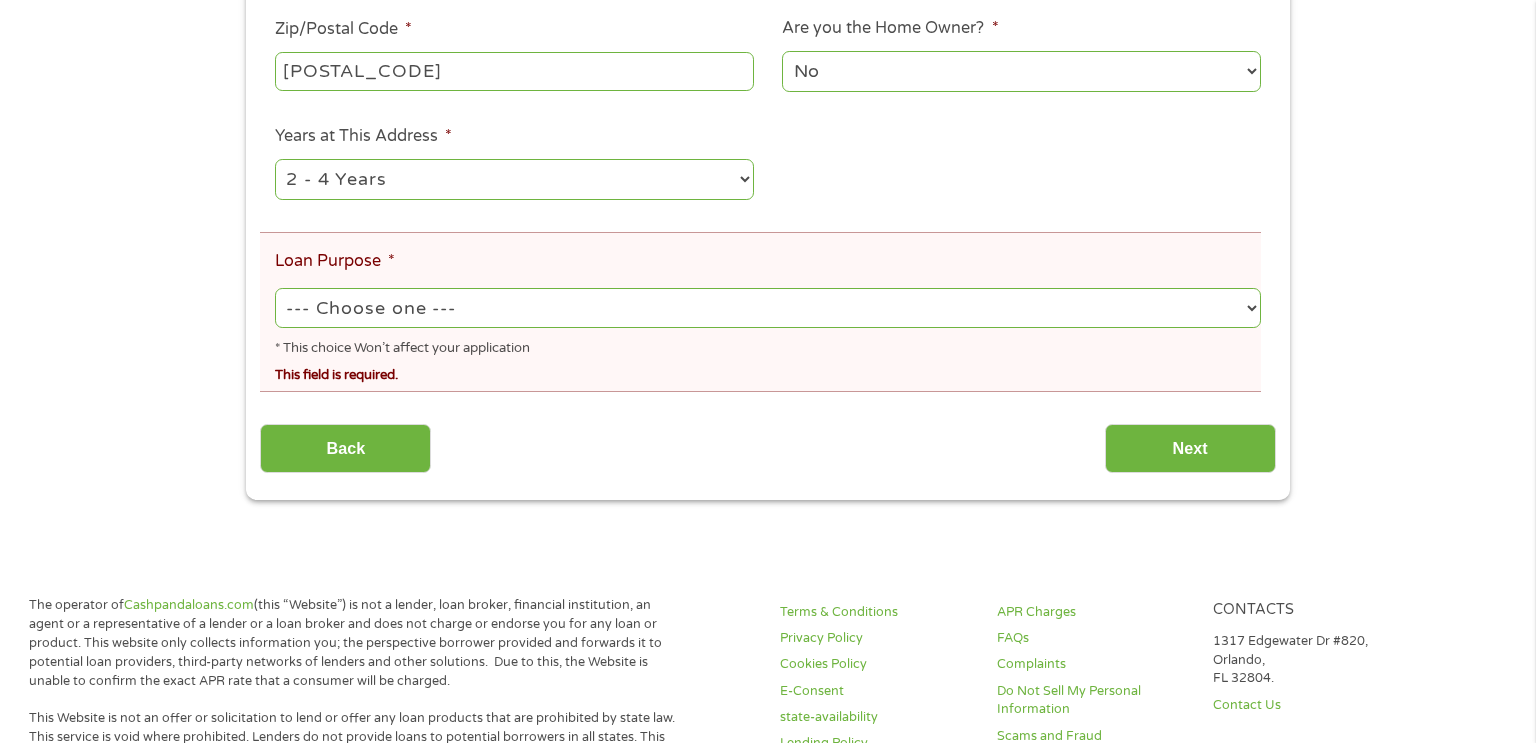 scroll, scrollTop: 680, scrollLeft: 0, axis: vertical 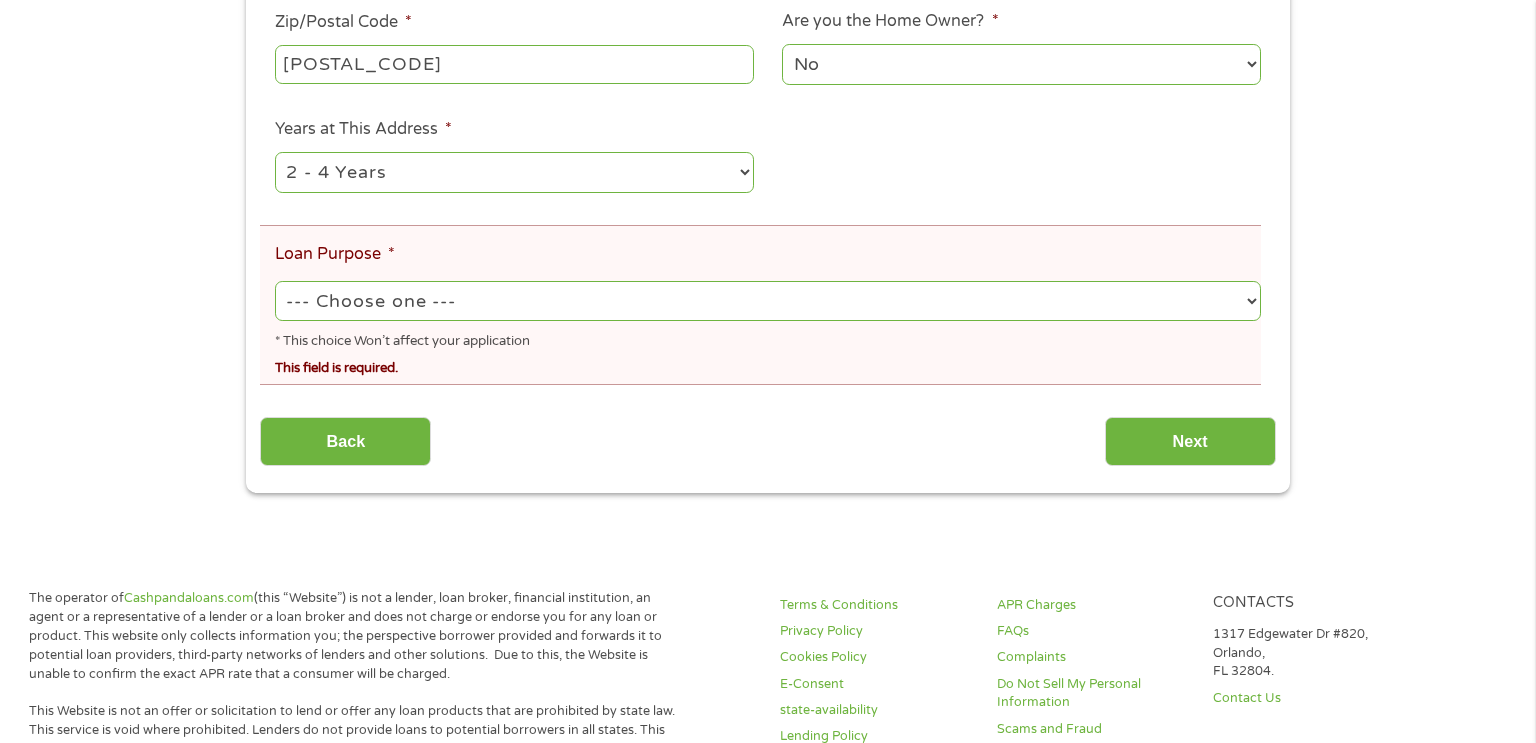 click on "--- Choose one --- Pay Bills Debt Consolidation Home Improvement Major Purchase Car Loan Short Term Cash Medical Expenses Other" at bounding box center [768, 301] 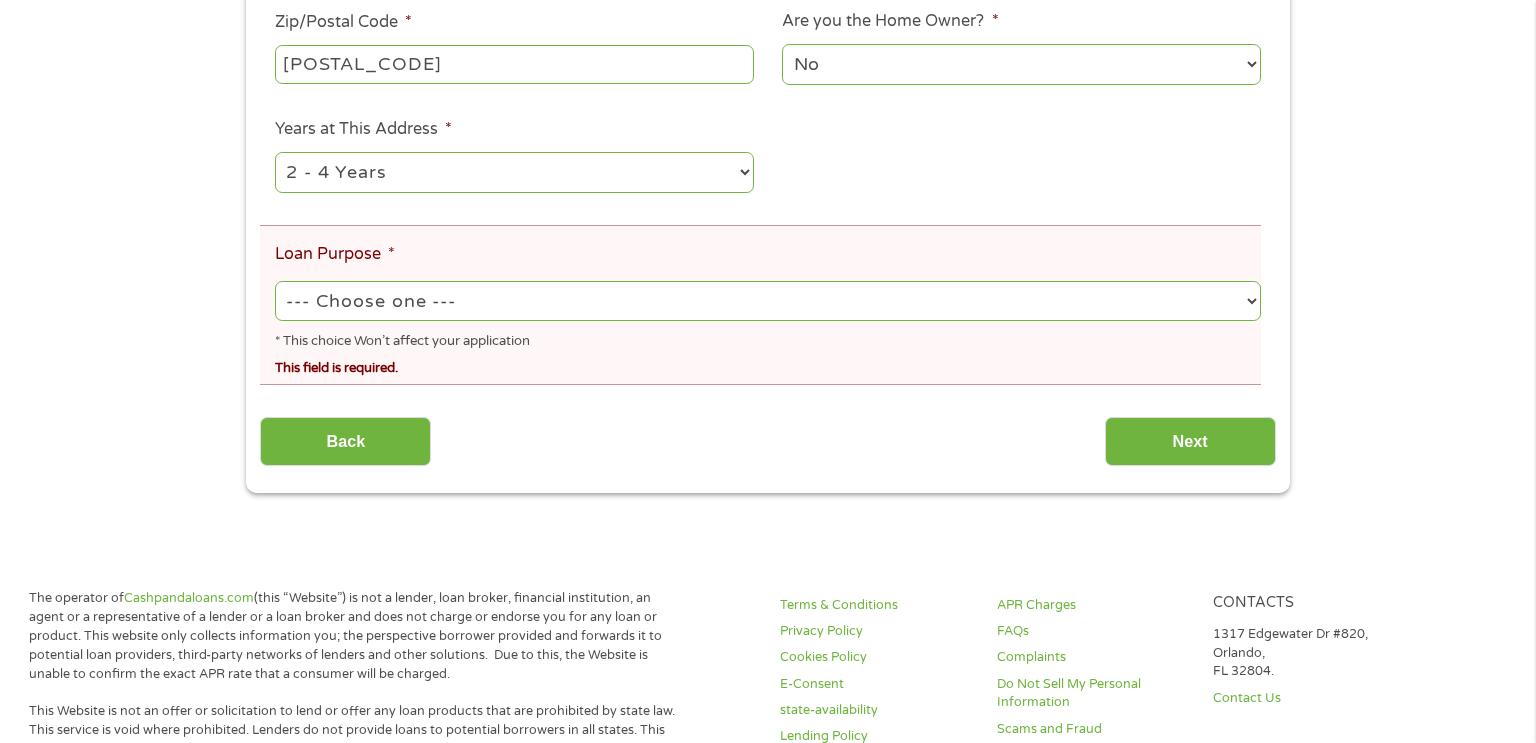 select on "other" 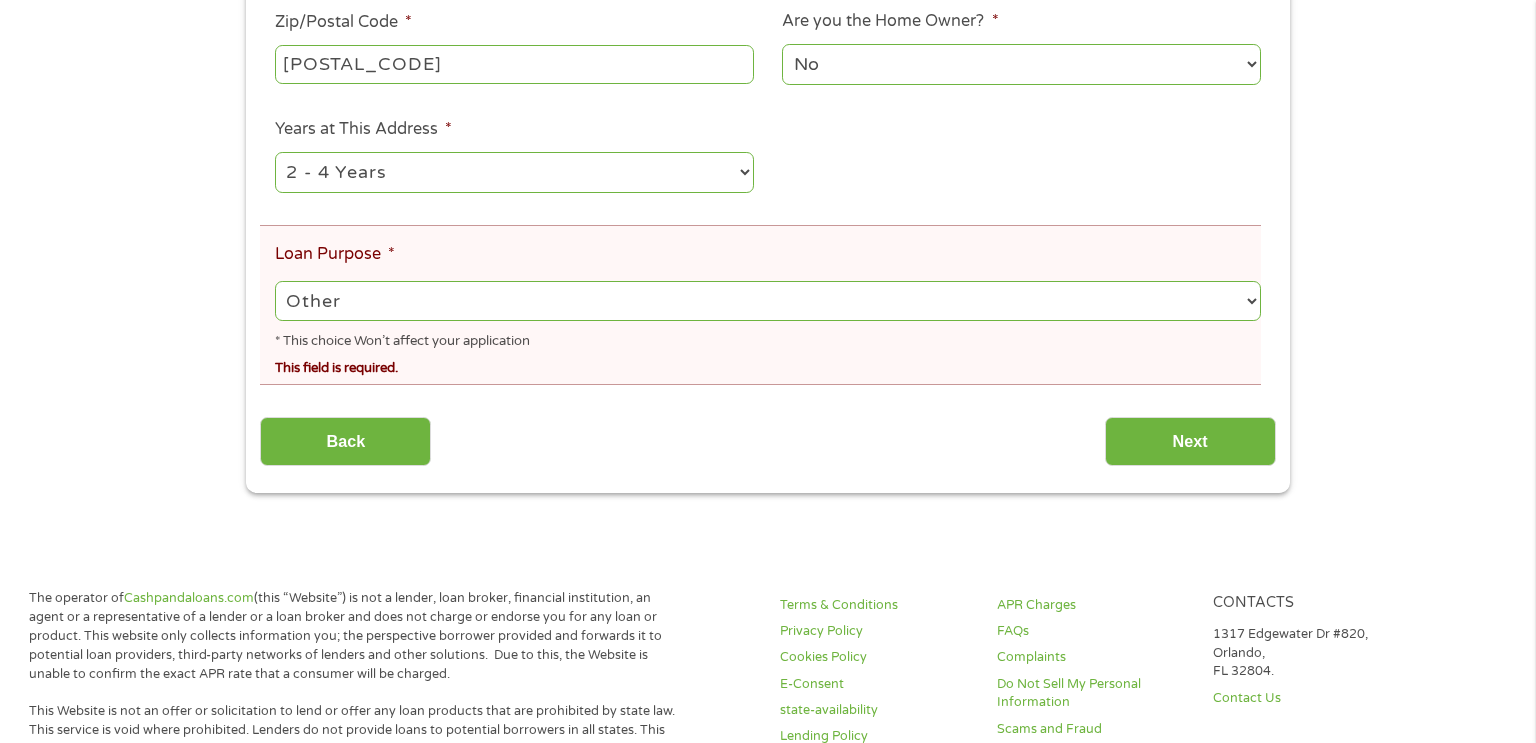click on "--- Choose one --- Pay Bills Debt Consolidation Home Improvement Major Purchase Car Loan Short Term Cash Medical Expenses Other" at bounding box center [768, 301] 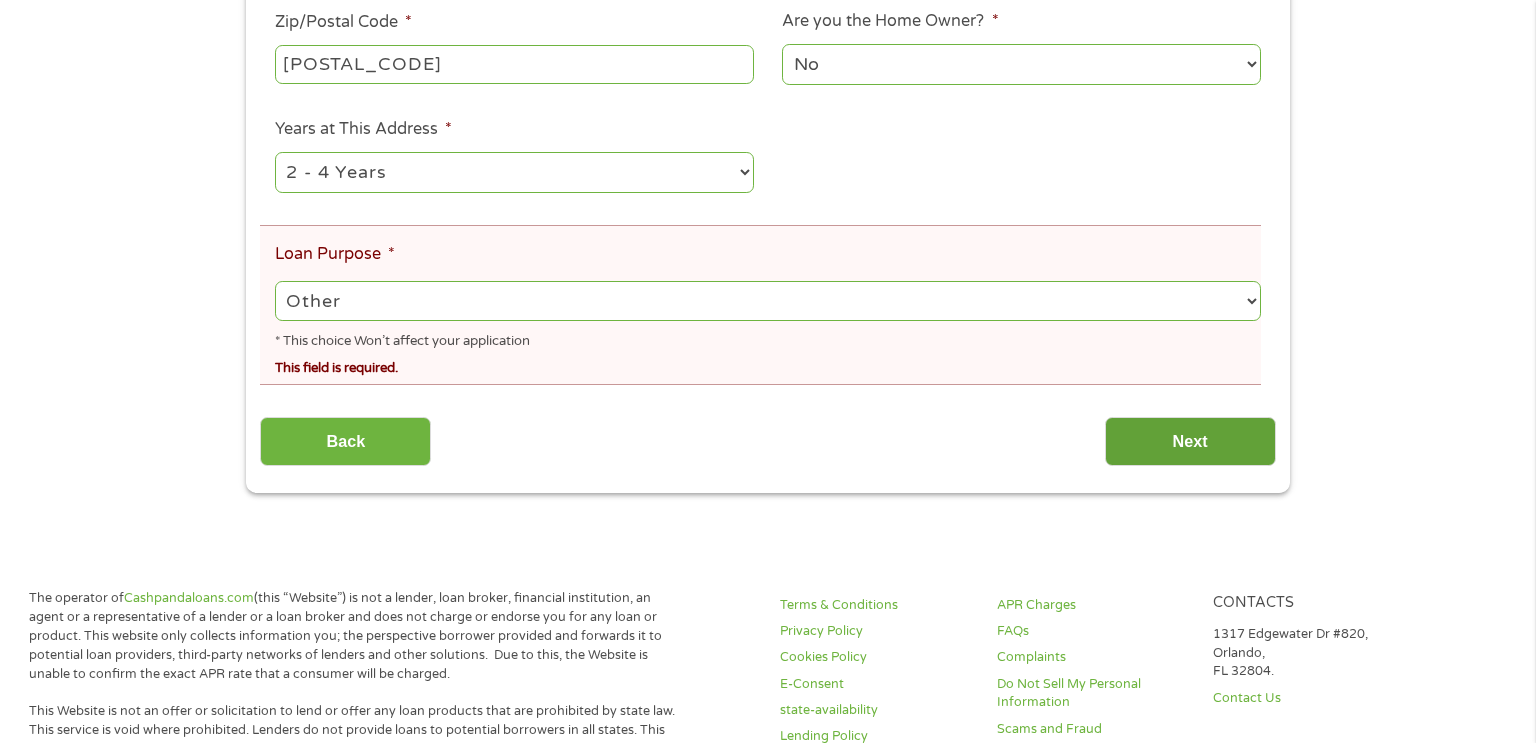 click on "Next" at bounding box center (1190, 441) 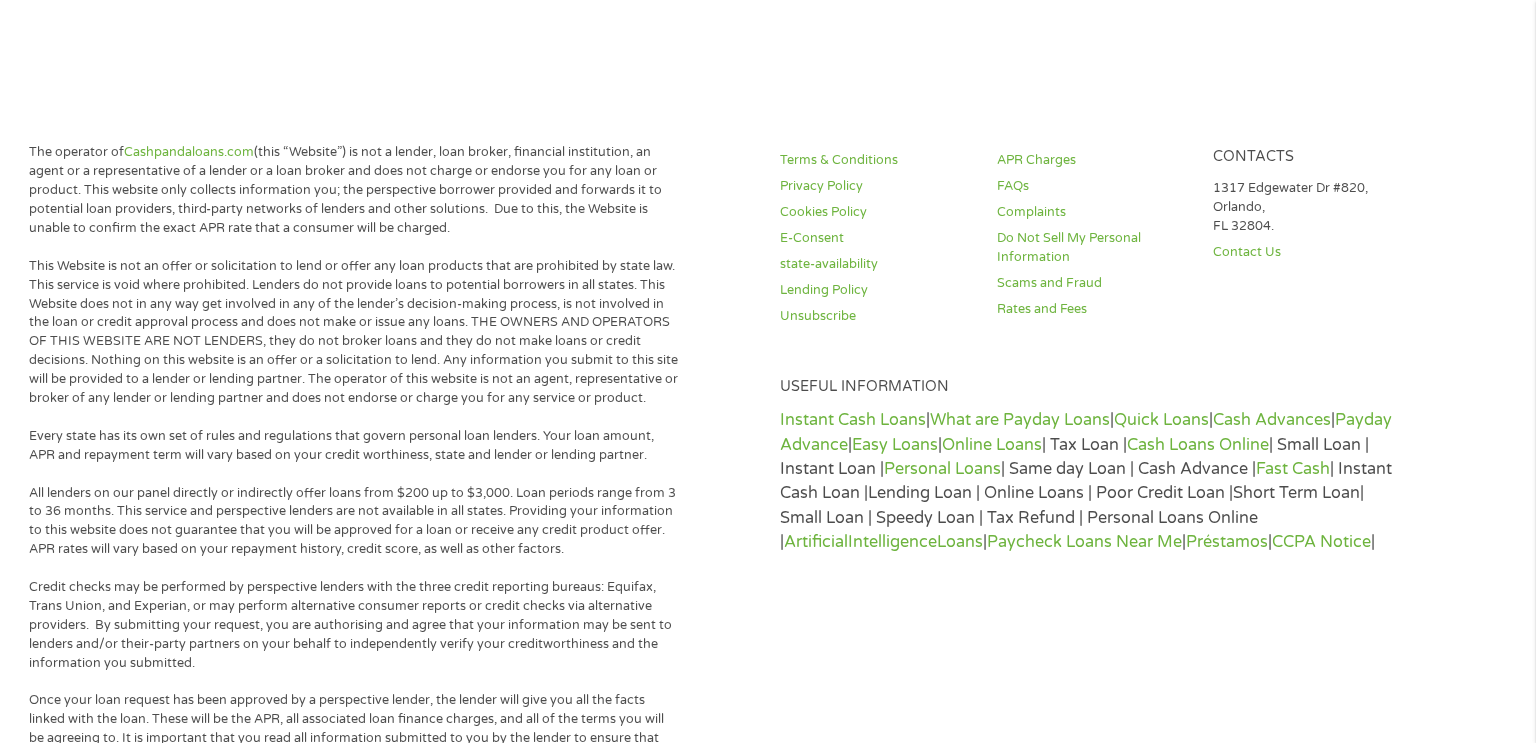 scroll, scrollTop: 85, scrollLeft: 0, axis: vertical 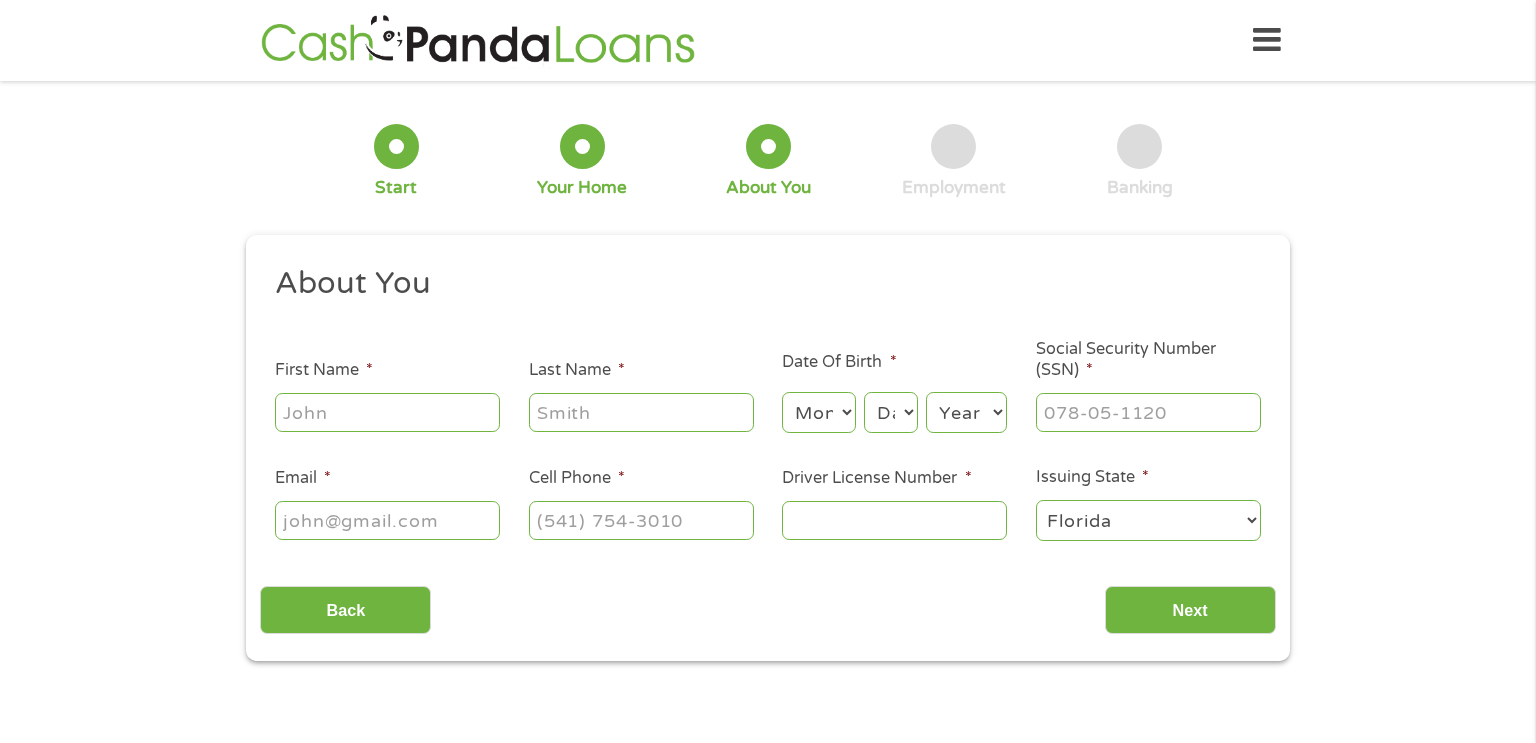 click on "First Name *" at bounding box center [387, 412] 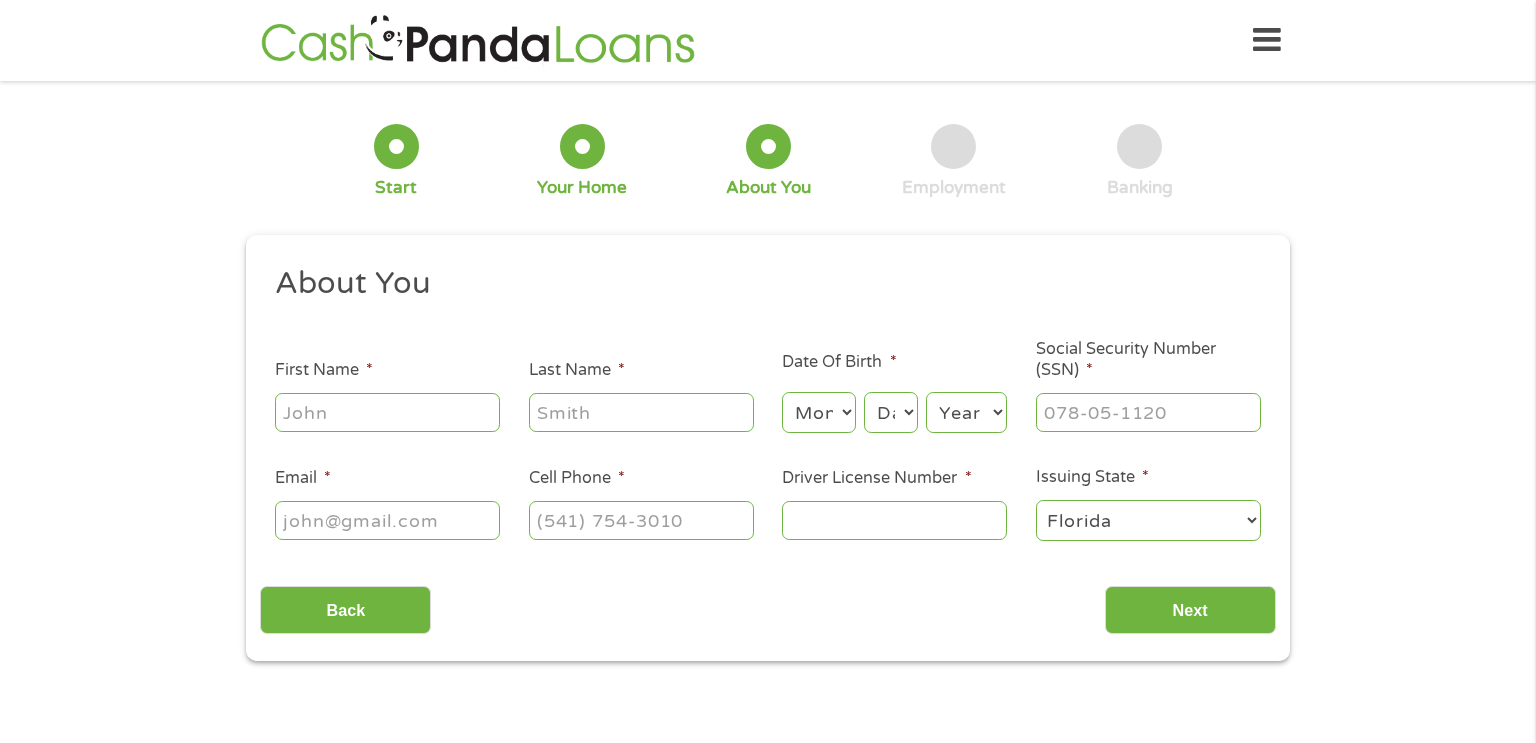 type on "[FIRST]" 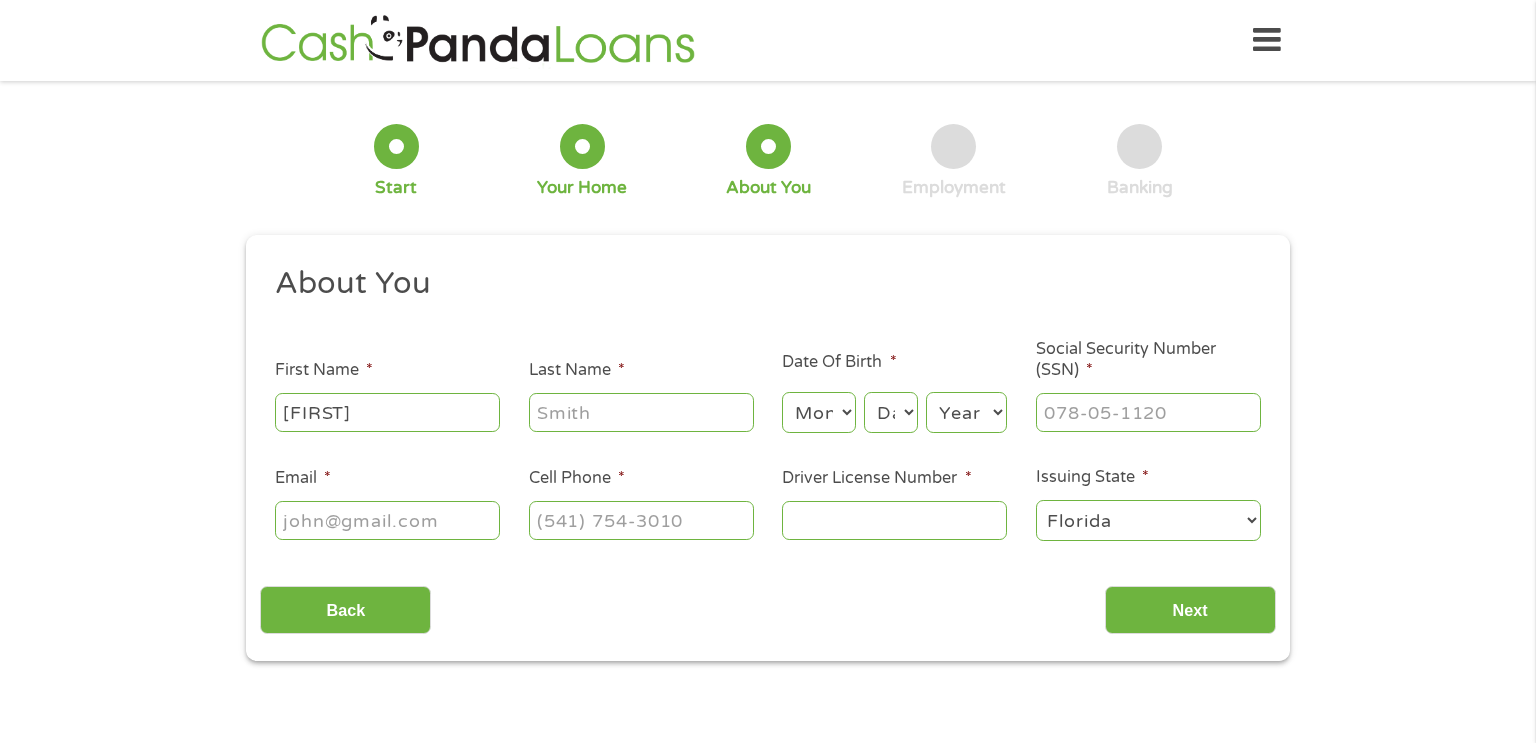 type on "[LAST]" 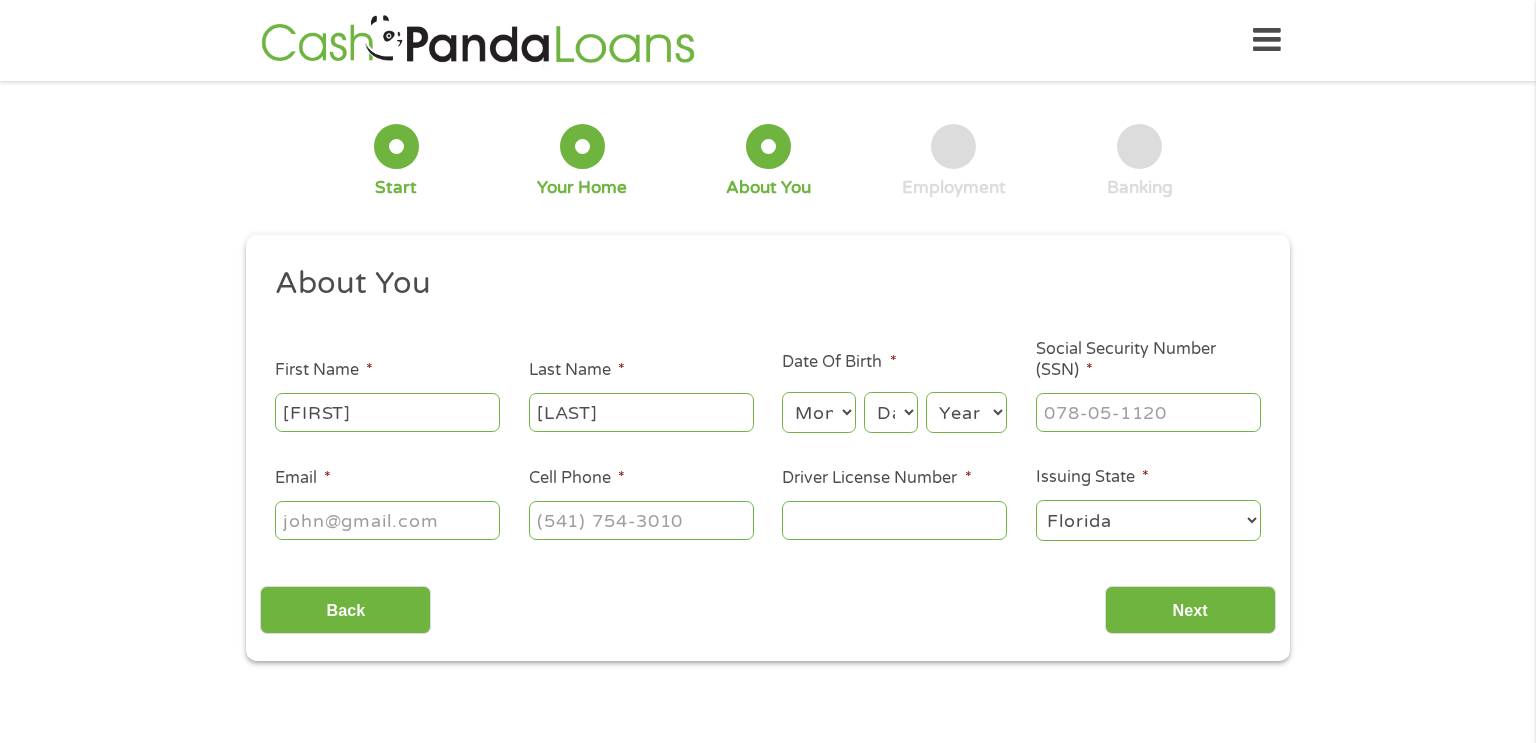 type on "[FIRST][LAST]@[DOMAIN]" 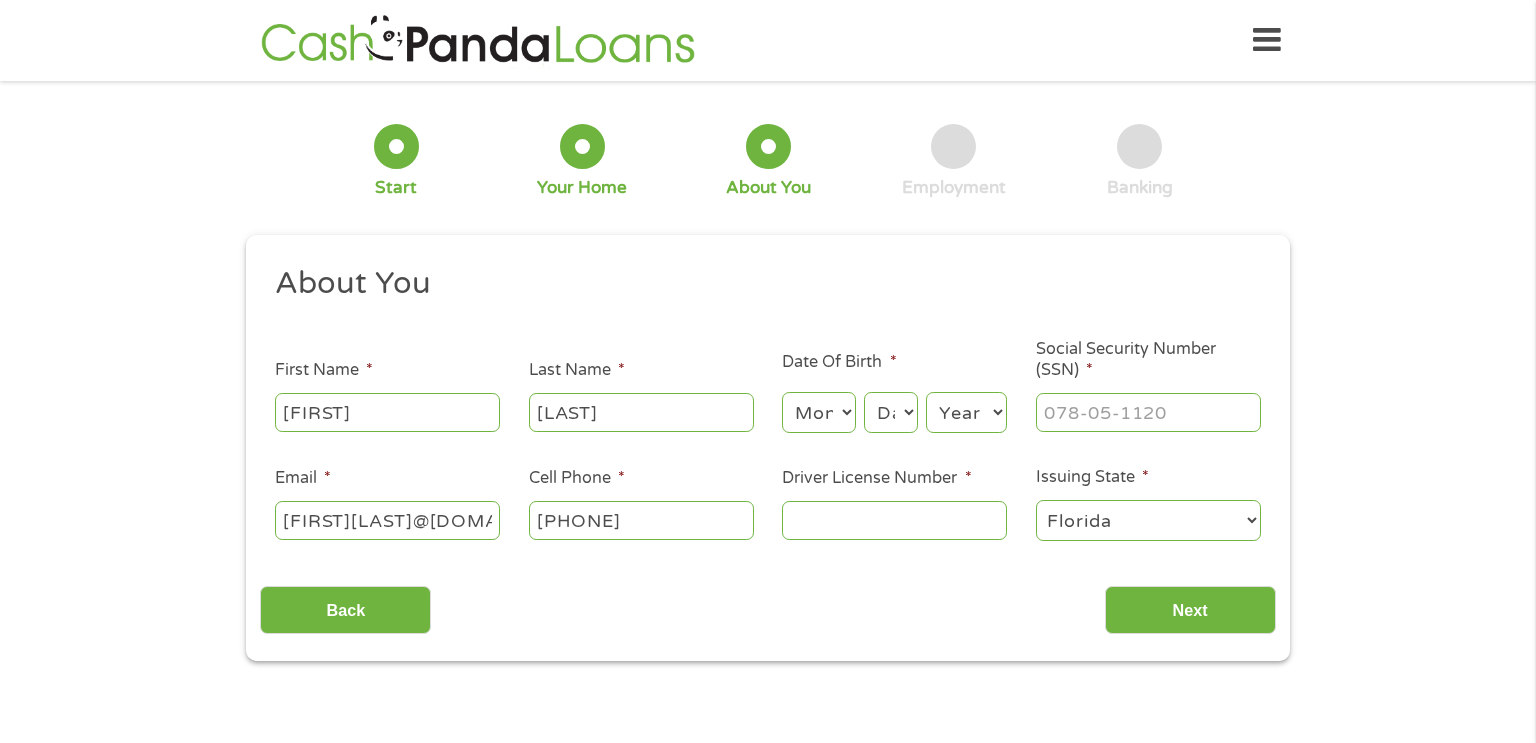type on "([PHONE]) [PHONE_PREFIX]-[LINE_NUMBER]" 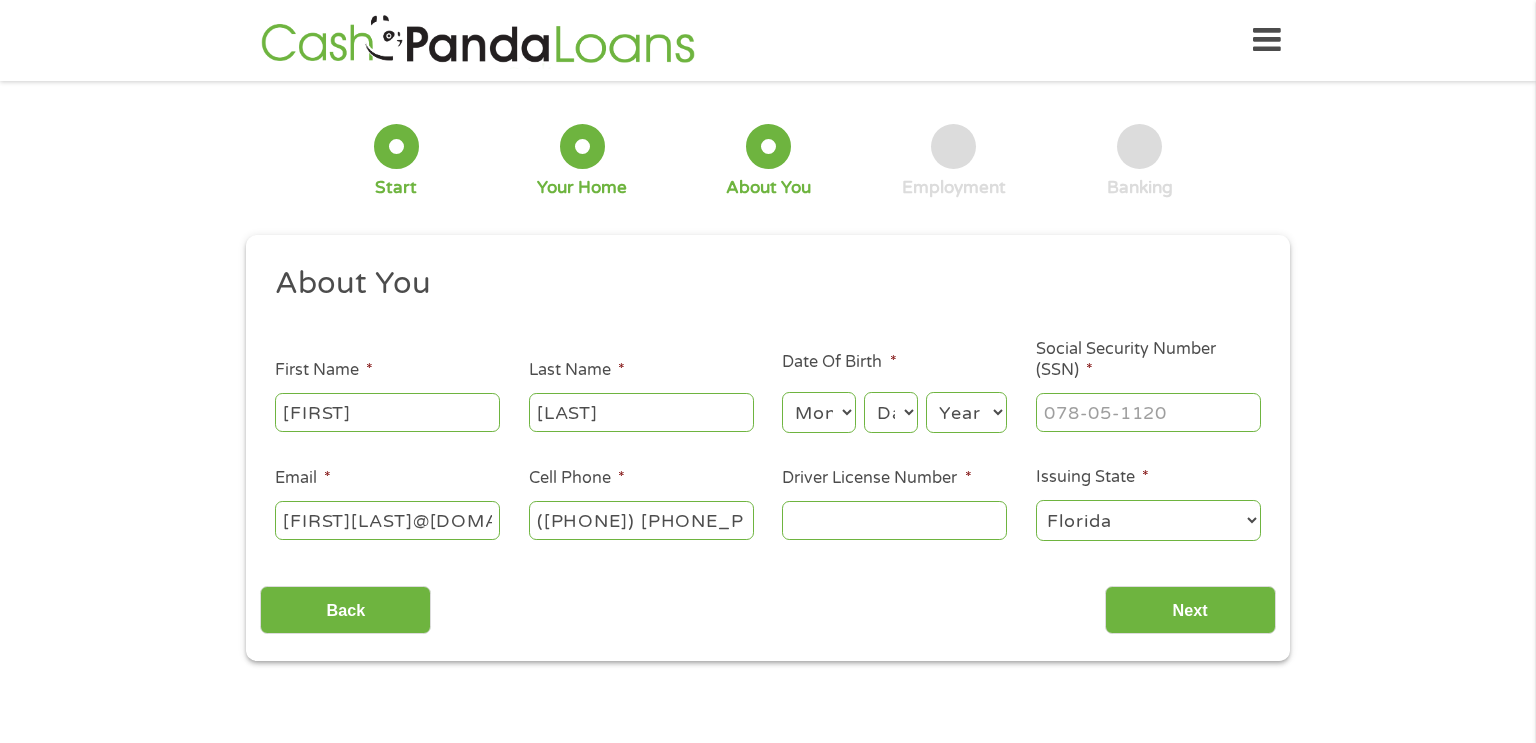 click on "Month Month 1 2 3 4 5 6 7 8 9 10 11 12 Day Day 1 2 3 4 5 6 7 8 9 10 11 12 13 14 15 16 17 18 19 20 21 22 23 24 25 26 27 28 29 30 31 Year Year 2007 2006 2005 2004 2003 2002 2001 2000 1999 1998 1997 1996 1995 1994 1993 1992 1991 1990 1989 1988 1987 1986 1985 1984 1983 1982 1981 1980 1979 1978 1977 1976 1975 1974 1973 1972 1971 1970 1969 1968 1967 1966 1965 1964 1963 1962 1961 1960 1959 1958 1957 1956 1955 1954 1953 1952 1951 1950 1949 1948 1947 1946 1945 1944 1943 1942 1941 1940 1939 1938 1937 1936 1935 1934 1933 1932 1931 1930 1929 1928 1927 1926 1925 1924 1923 1922 1921 1920" at bounding box center (894, 409) 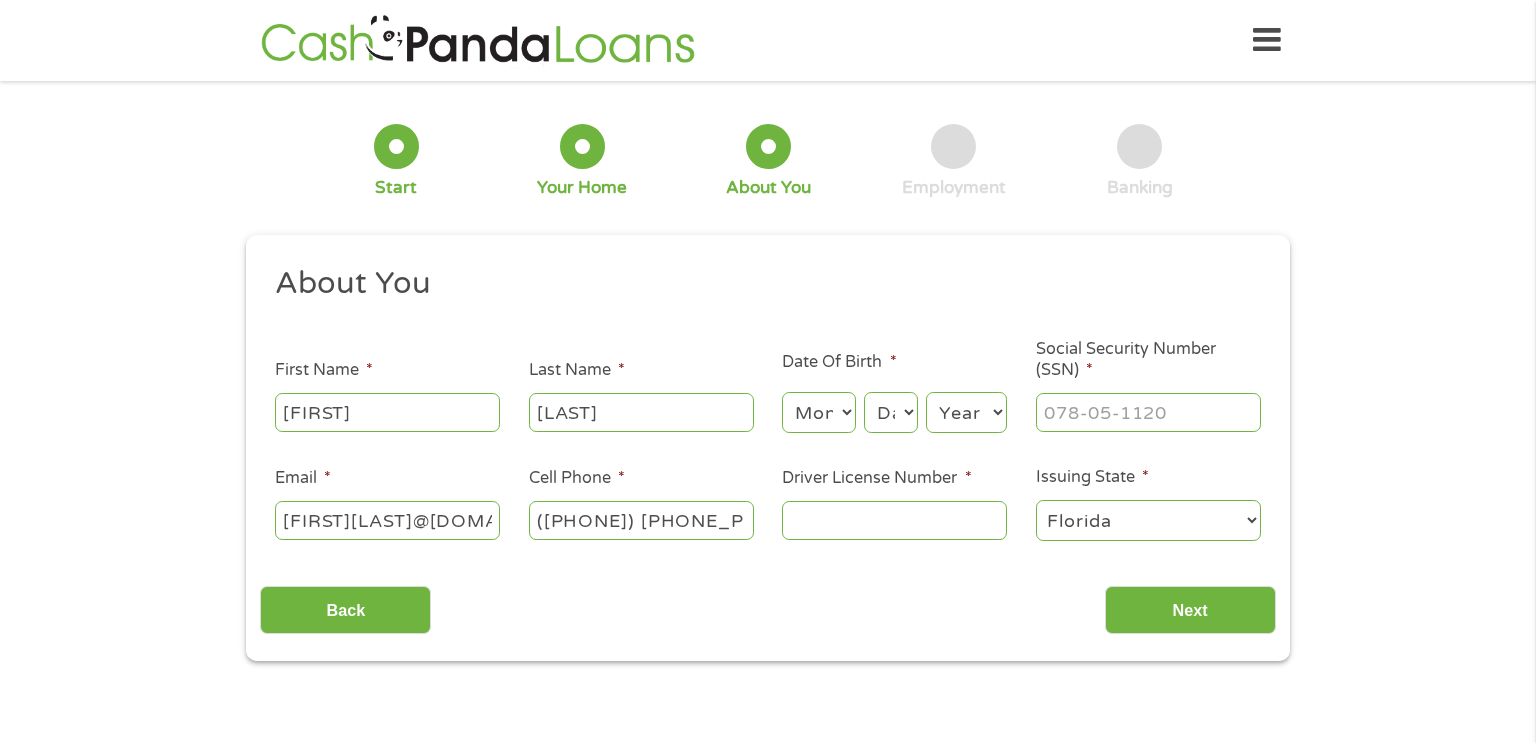 click on "Month 1 2 3 4 5 6 7 8 9 10 11 12" at bounding box center [818, 412] 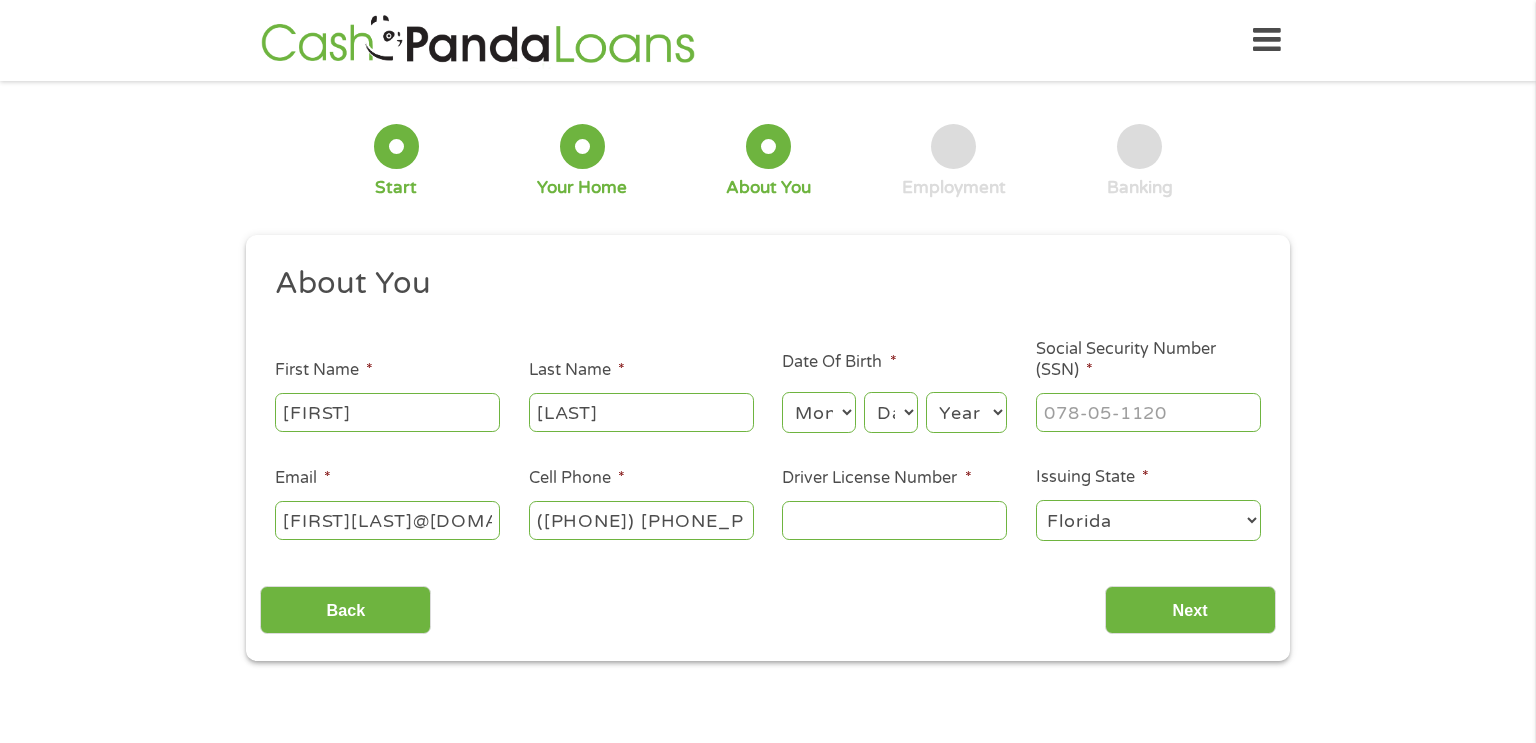 select on "4" 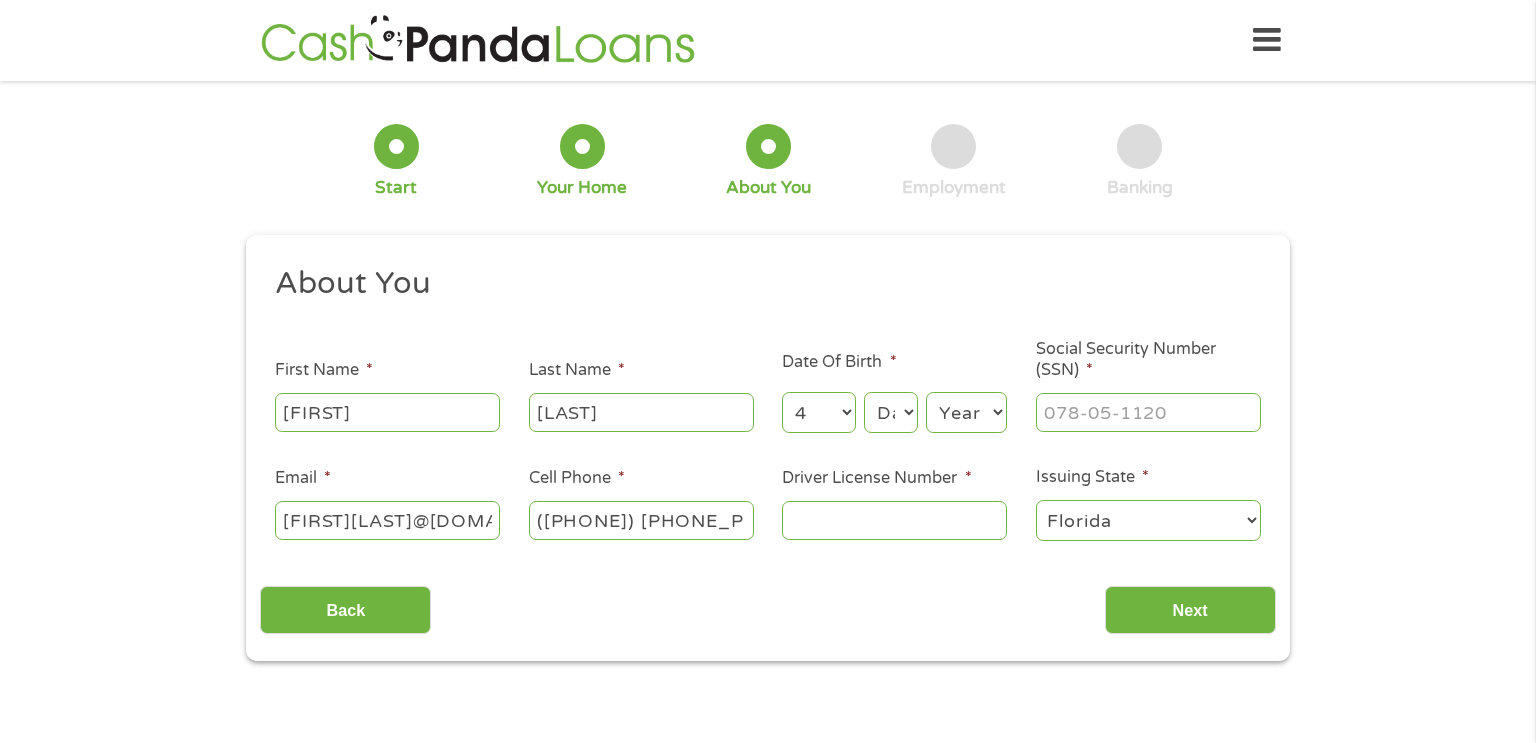 click on "Month 1 2 3 4 5 6 7 8 9 10 11 12" at bounding box center [818, 412] 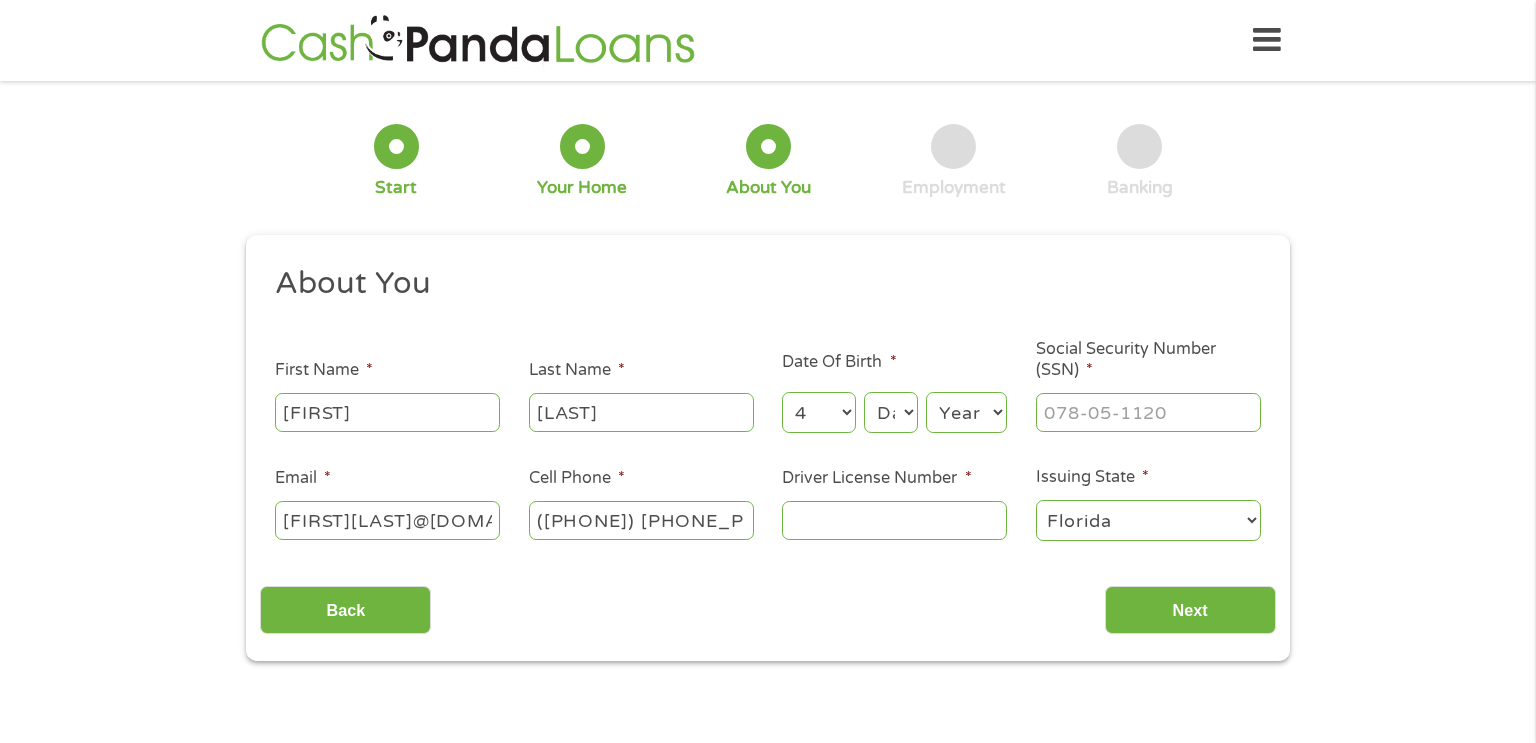 click on "Day 1 2 3 4 5 6 7 8 9 10 11 12 13 14 15 16 17 18 19 20 21 22 23 24 25 26 27 28 29 30 31" at bounding box center [891, 412] 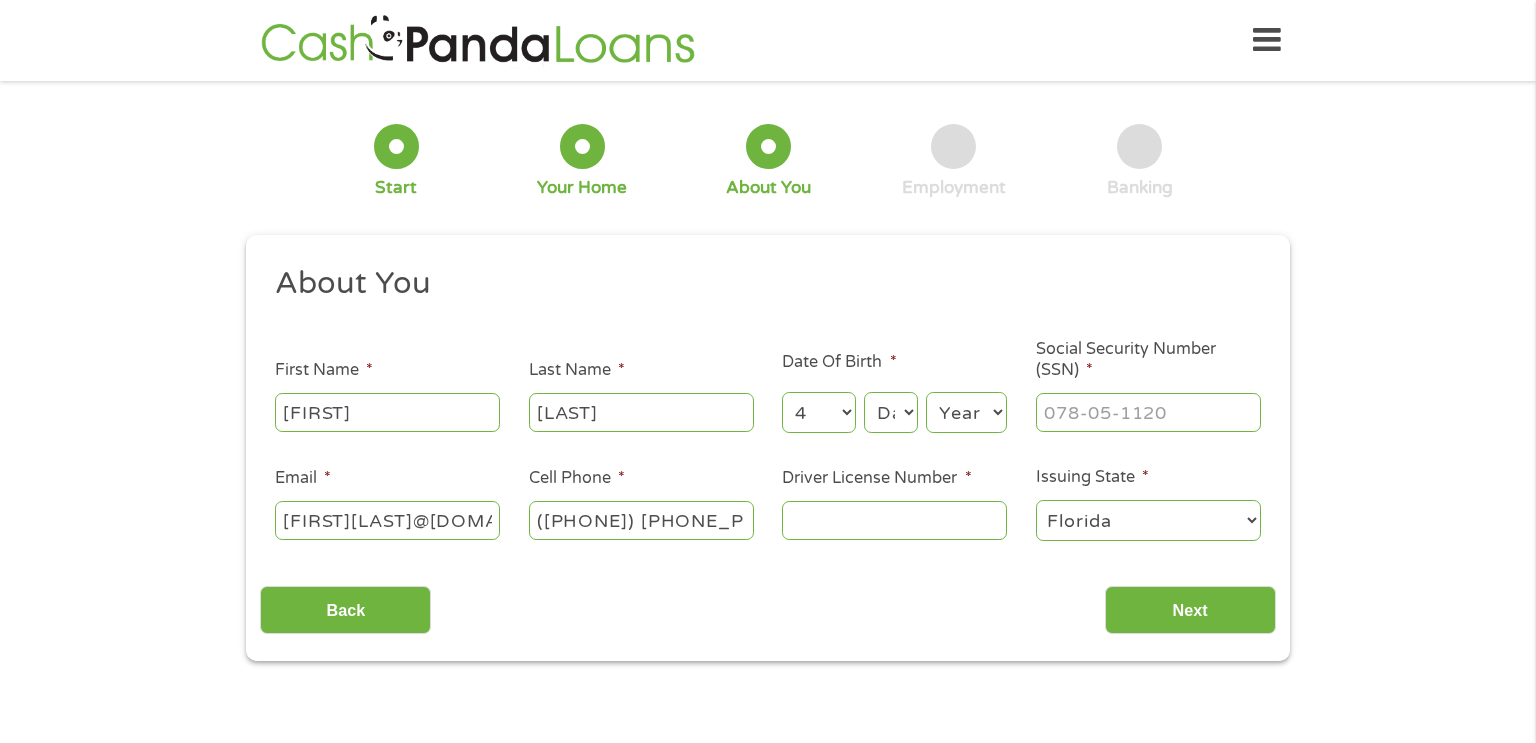 select on "29" 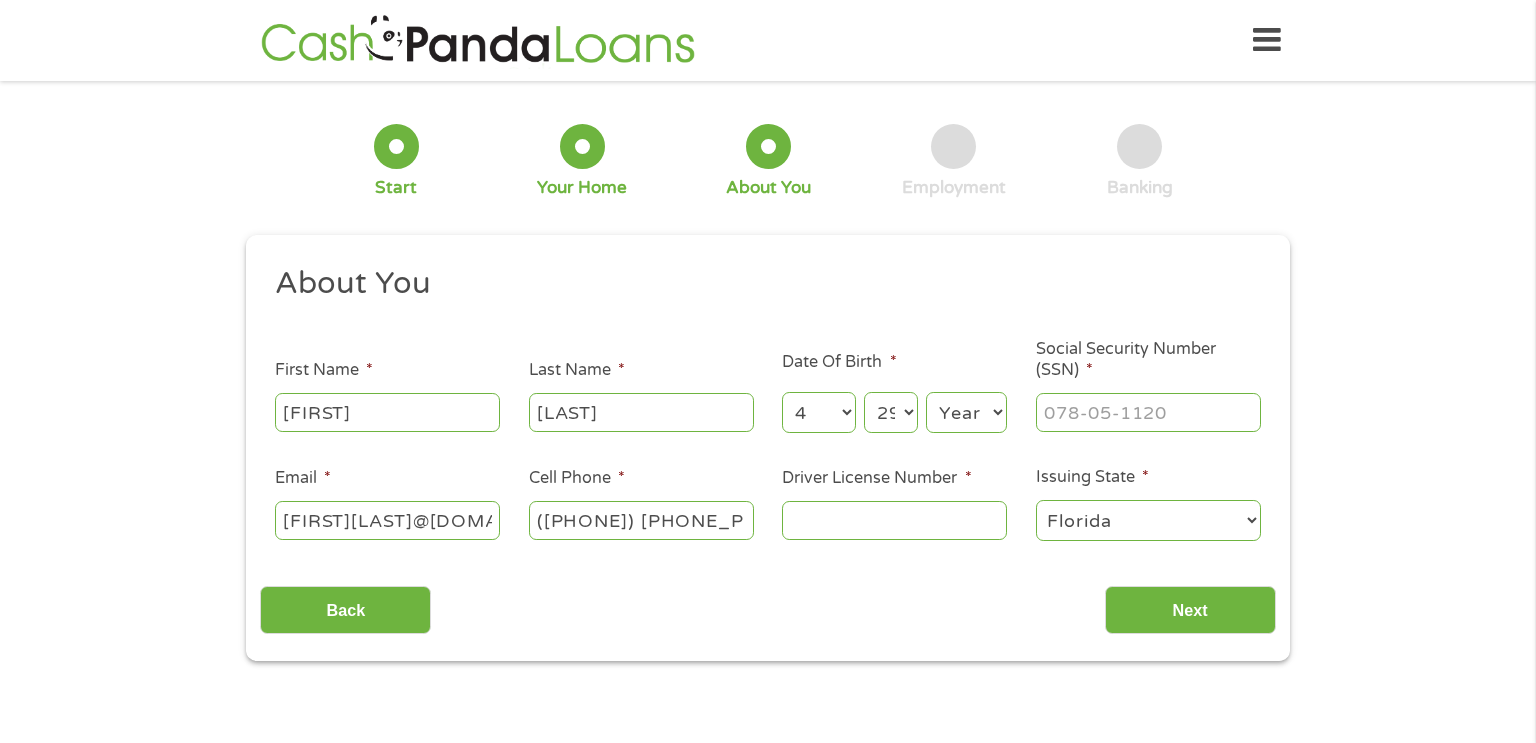 click on "Year 2007 2006 2005 2004 2003 2002 2001 2000 1999 1998 1997 1996 1995 1994 1993 1992 1991 1990 1989 1988 1987 1986 1985 1984 1983 1982 1981 1980 1979 1978 1977 1976 1975 1974 1973 1972 1971 1970 1969 1968 1967 1966 1965 1964 1963 1962 1961 1960 1959 1958 1957 1956 1955 1954 1953 1952 1951 1950 1949 1948 1947 1946 1945 1944 1943 1942 1941 1940 1939 1938 1937 1936 1935 1934 1933 1932 1931 1930 1929 1928 1927 1926 1925 1924 1923 1922 1921 1920" at bounding box center [966, 412] 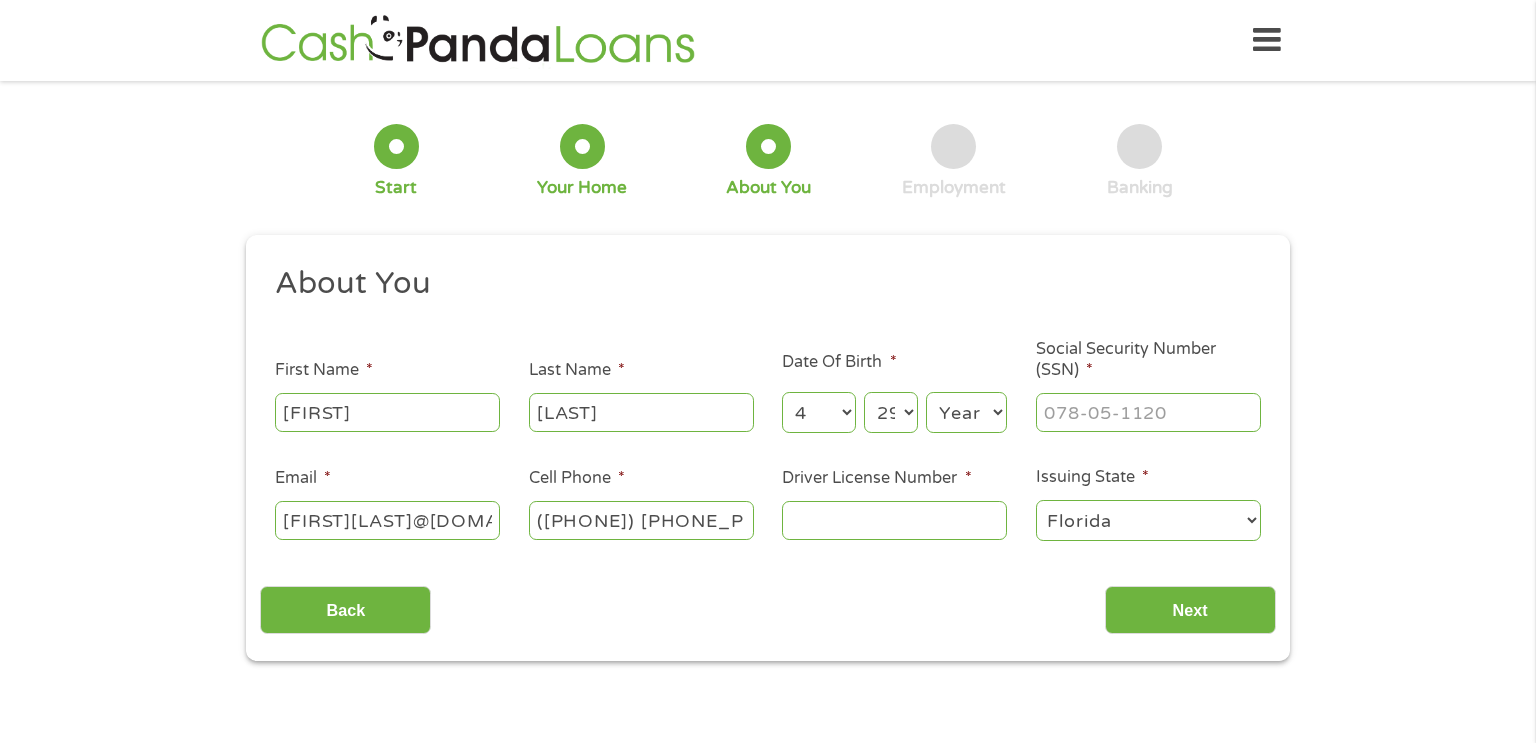 select on "1972" 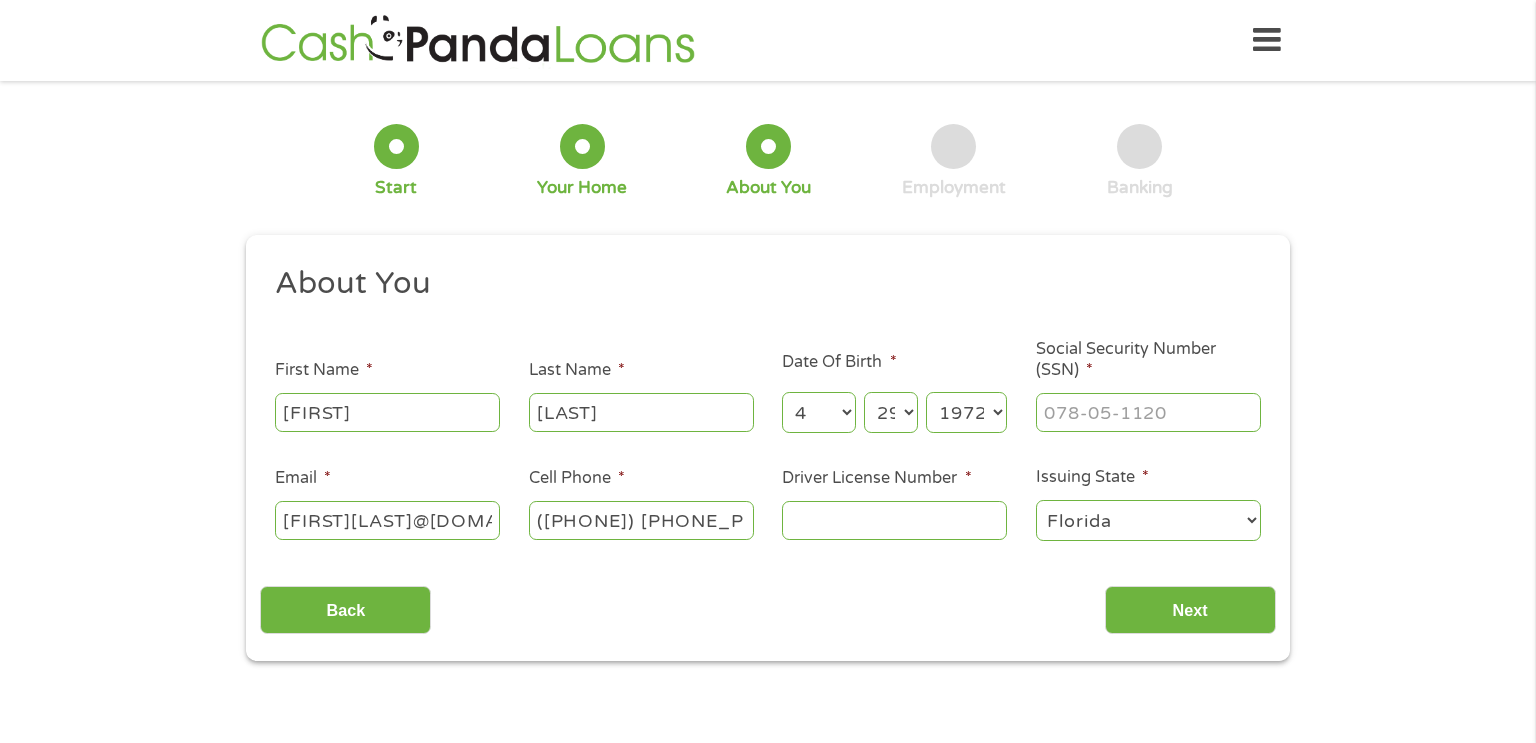 click on "1         Start   2         Your Home   3         About You   4         Employment   5         Banking   6" at bounding box center [768, 161] 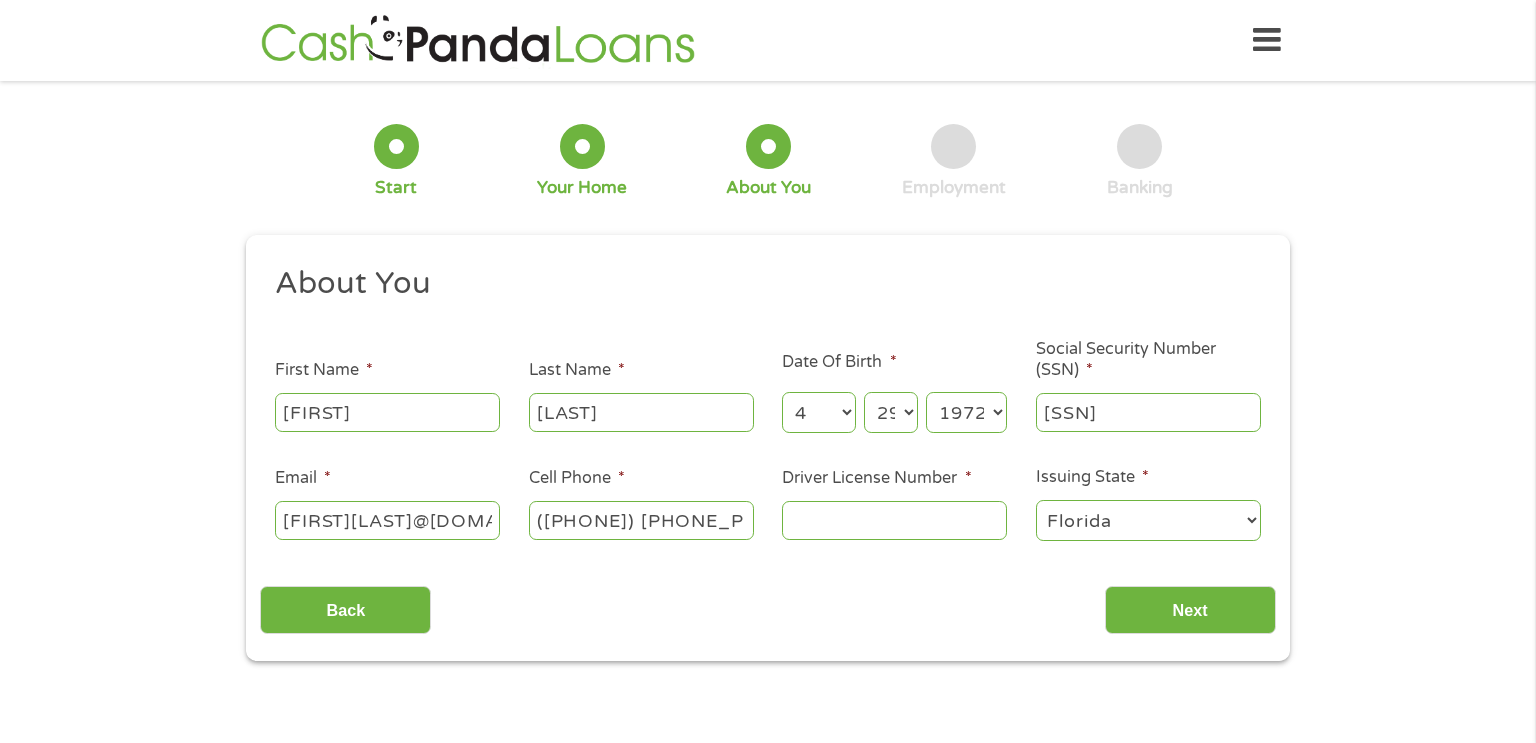 type on "[SSN]" 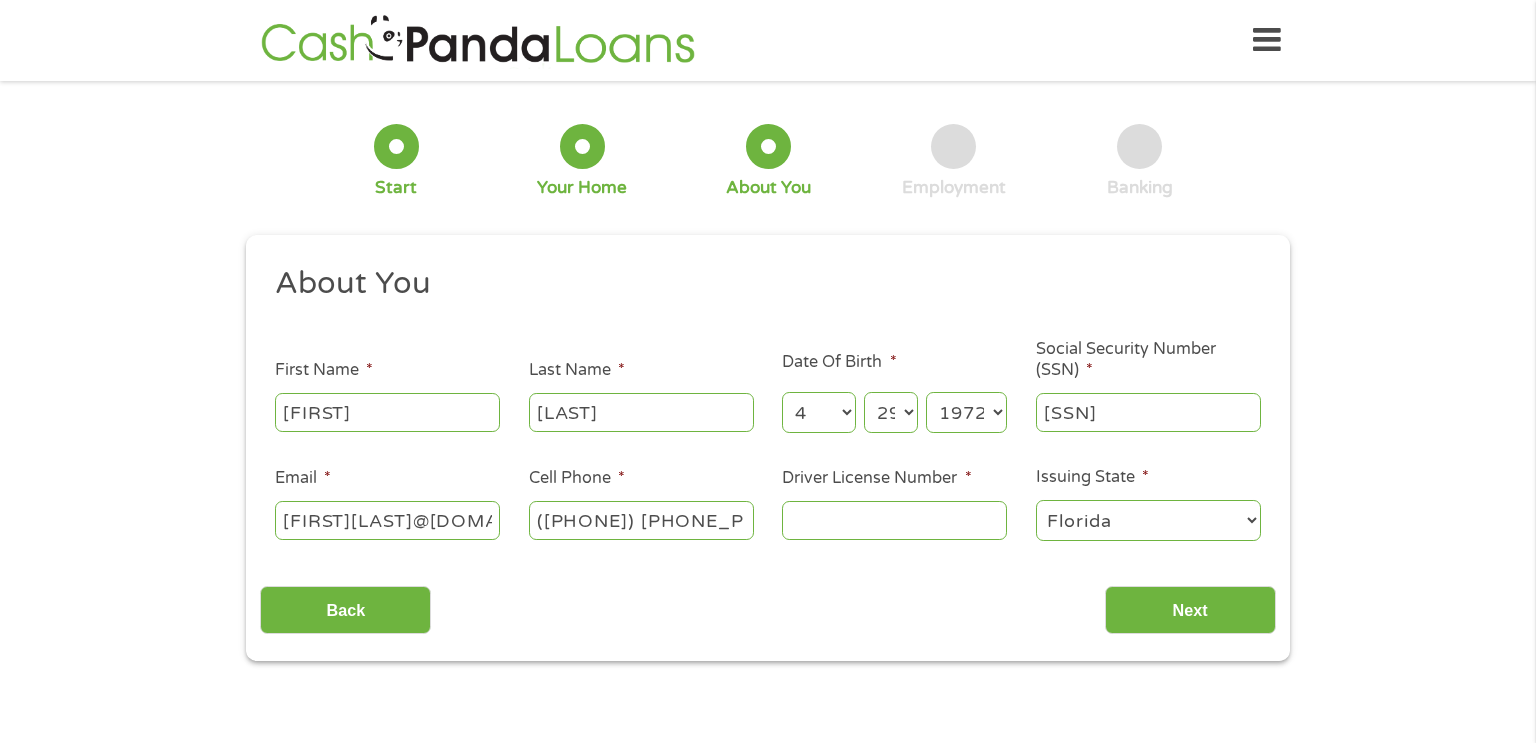 click on "Driver License Number *" at bounding box center [894, 520] 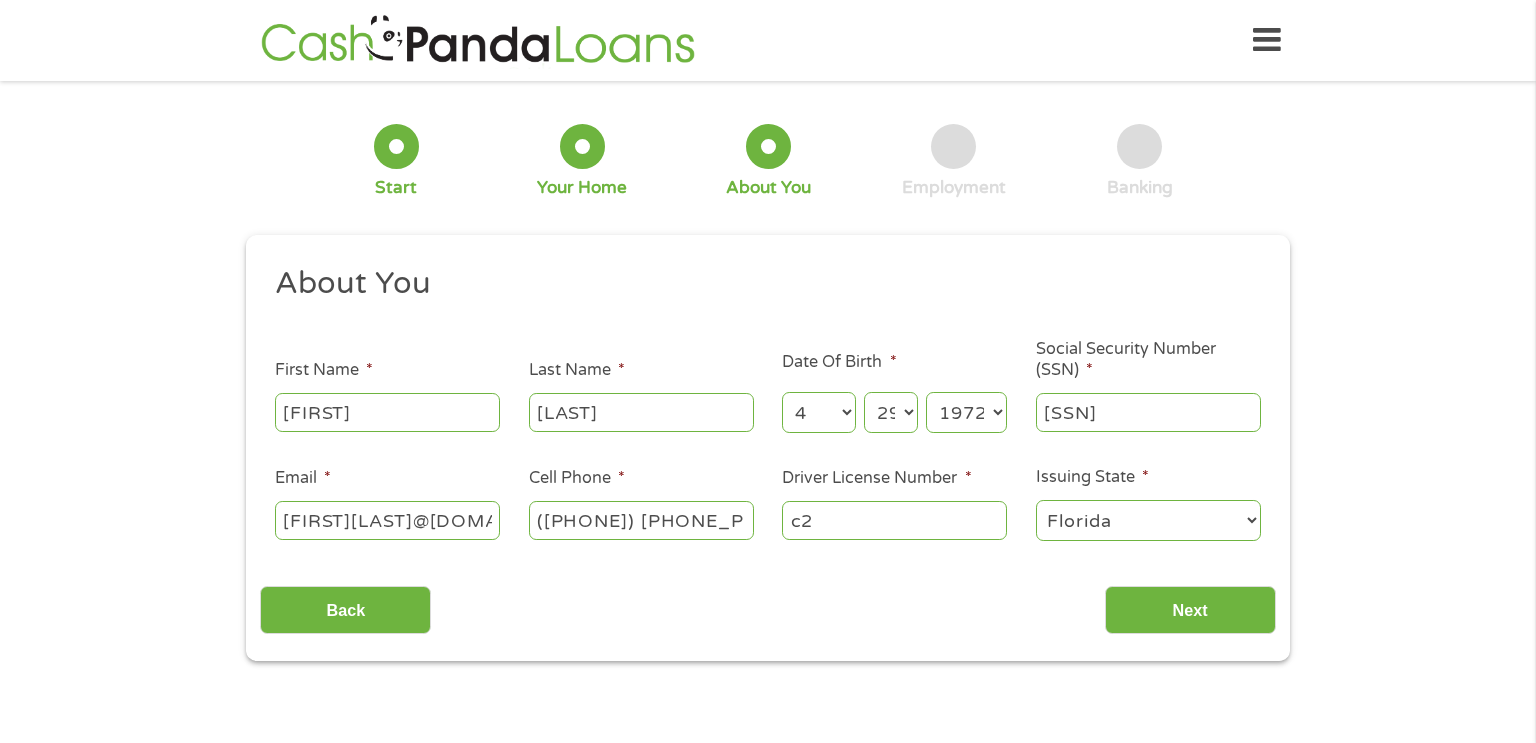 type on "c" 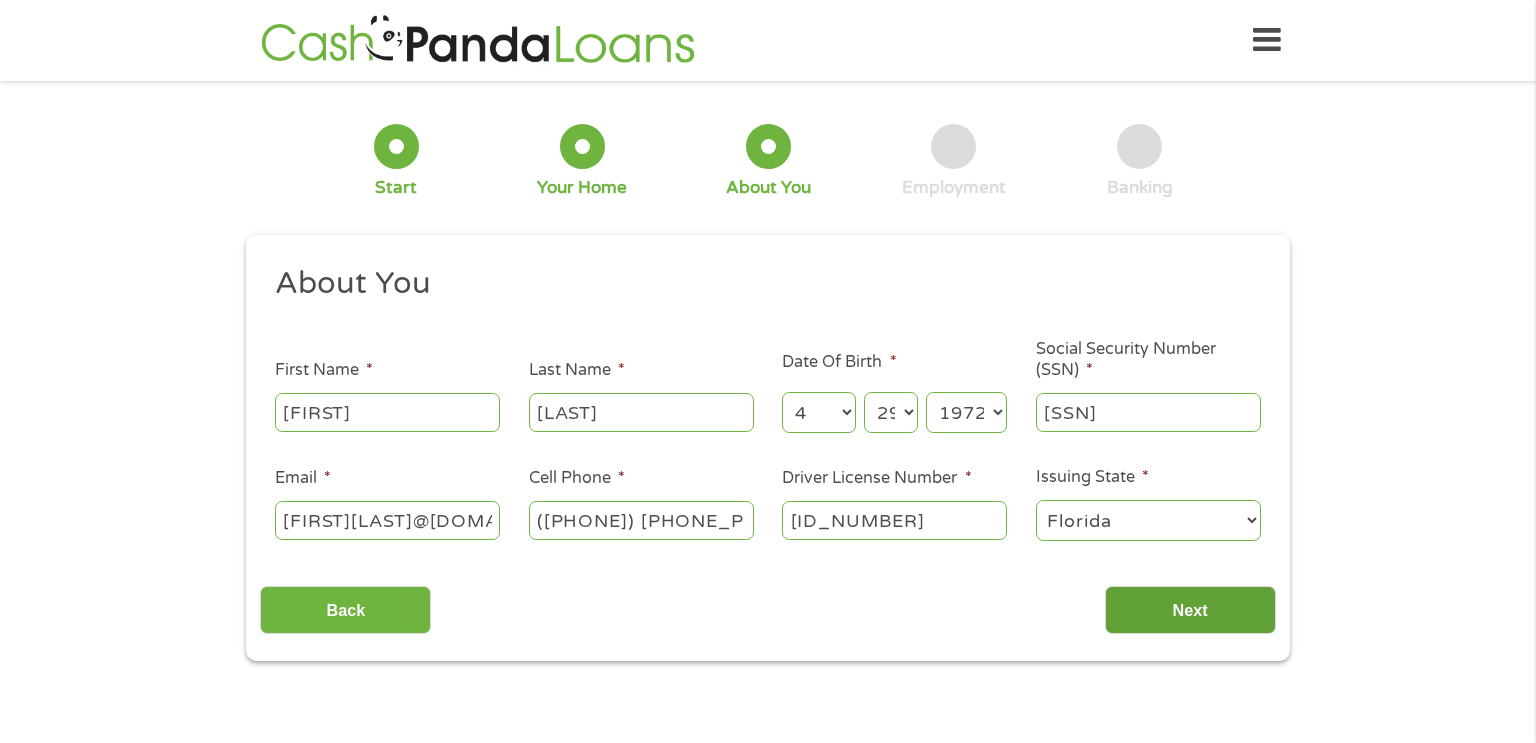 type on "[ID_NUMBER]" 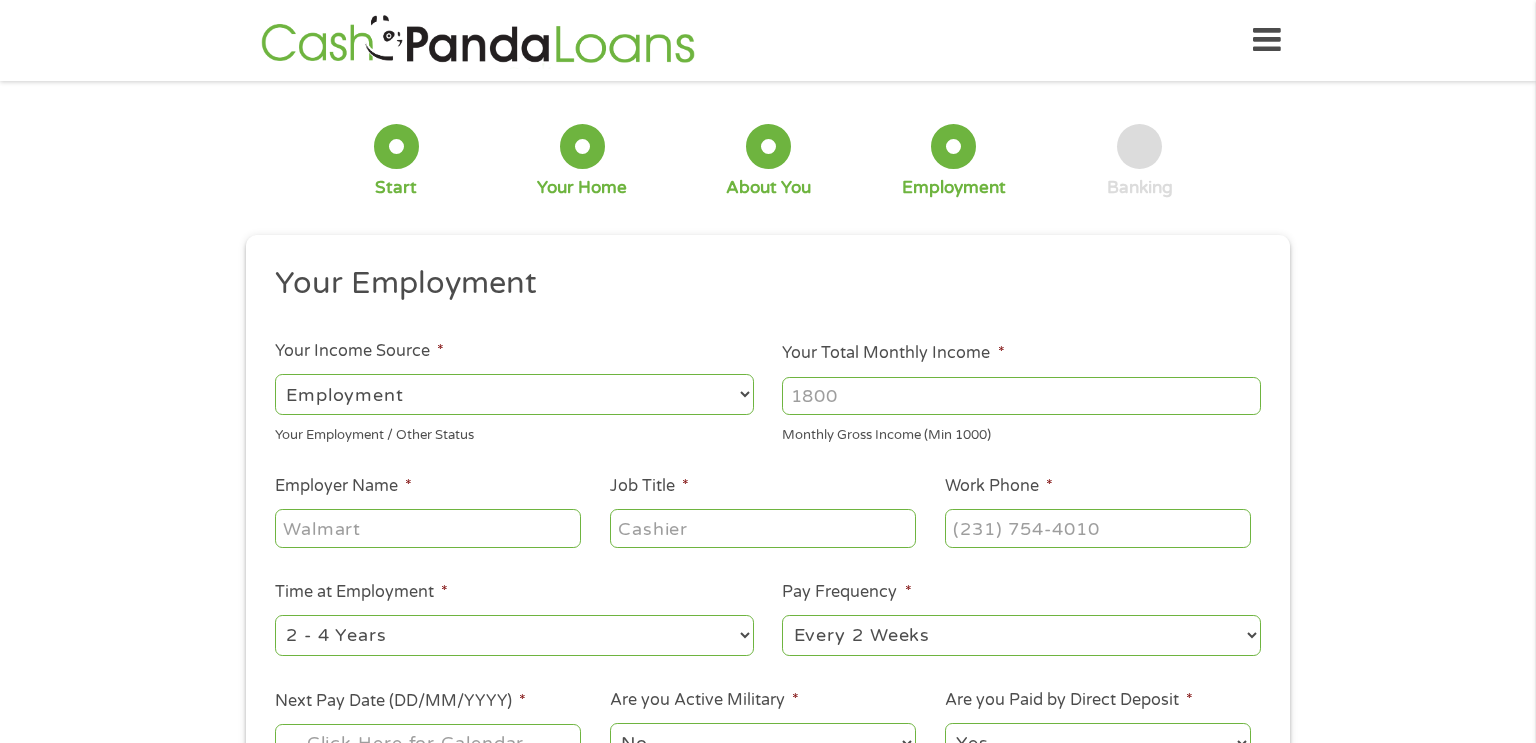 scroll, scrollTop: 8, scrollLeft: 8, axis: both 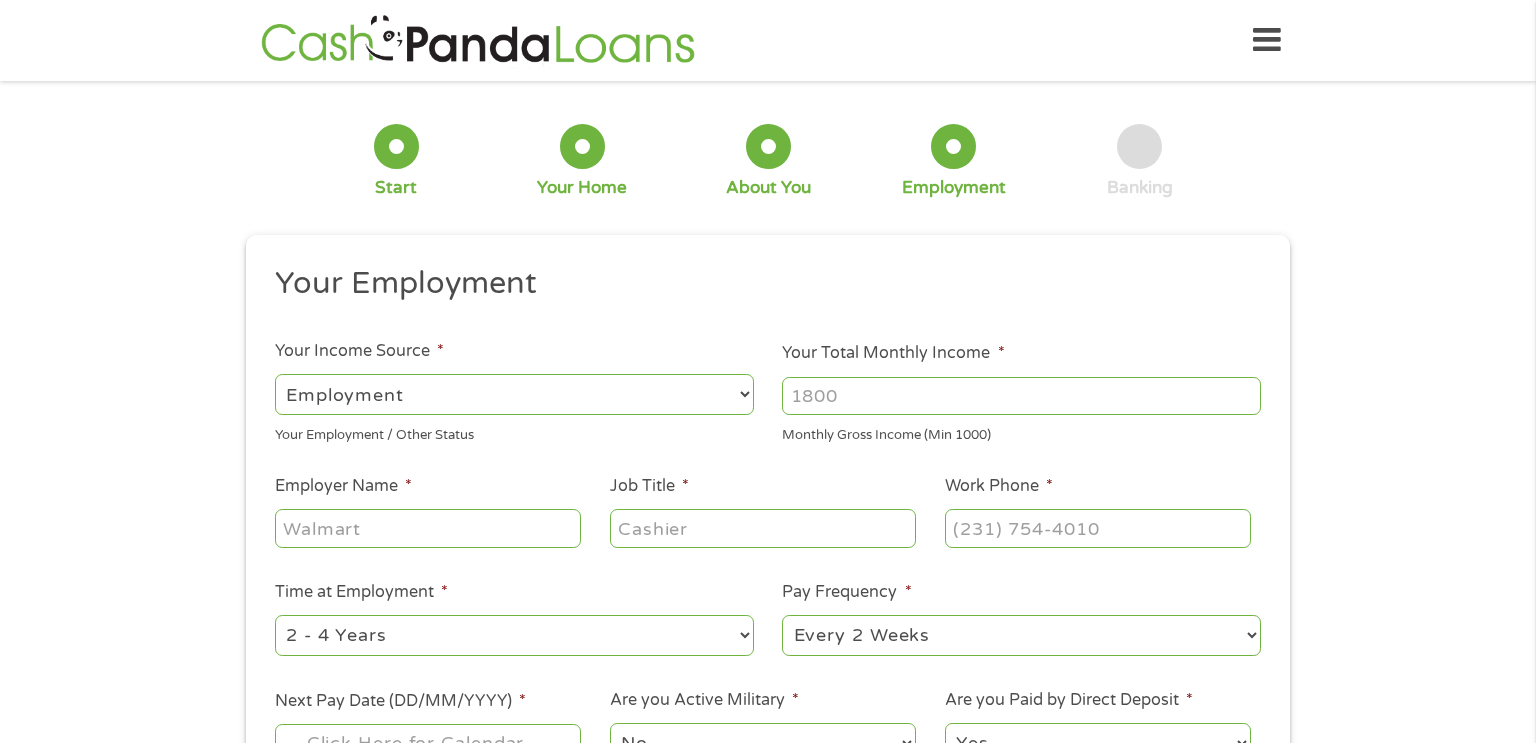click on "Your Total Monthly Income *" at bounding box center [1021, 396] 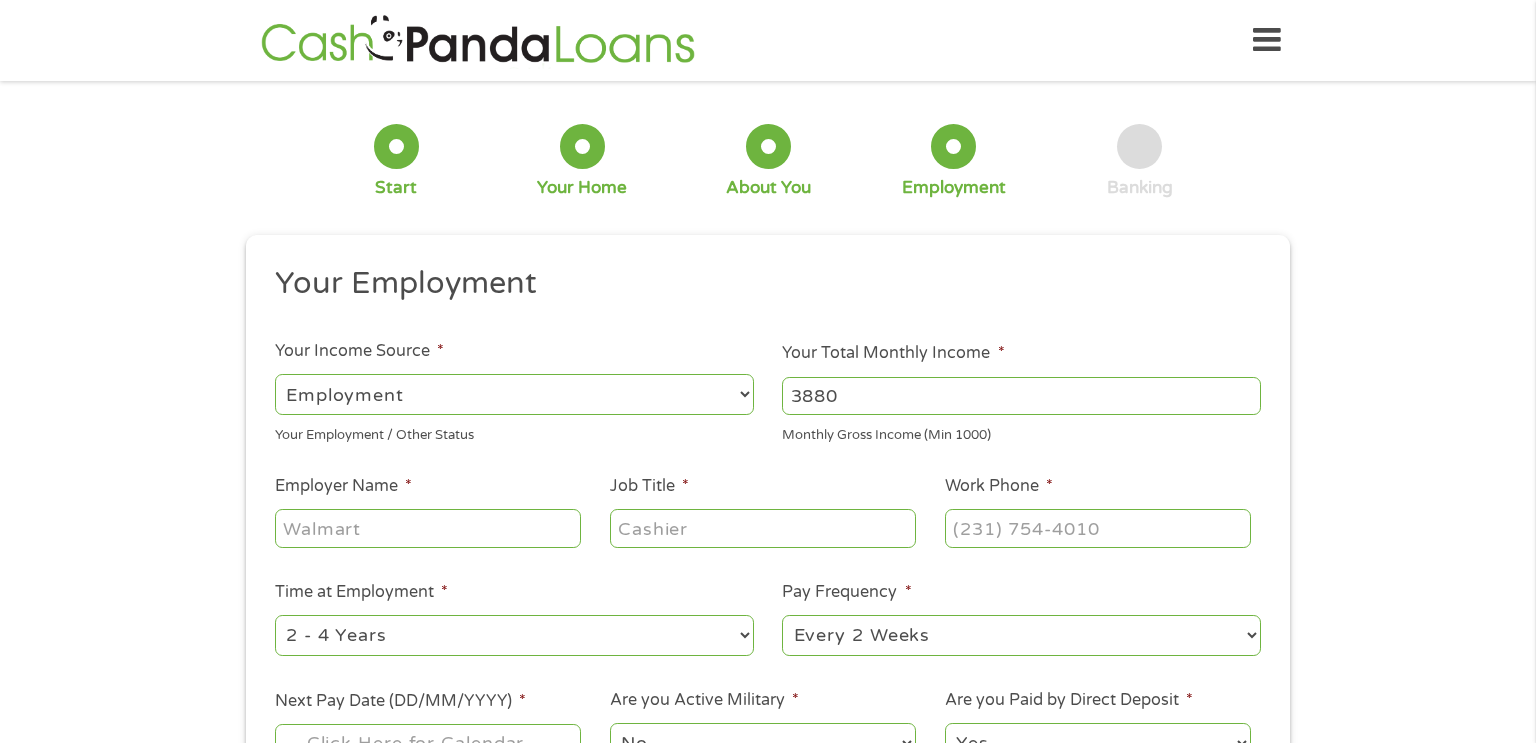type on "3880" 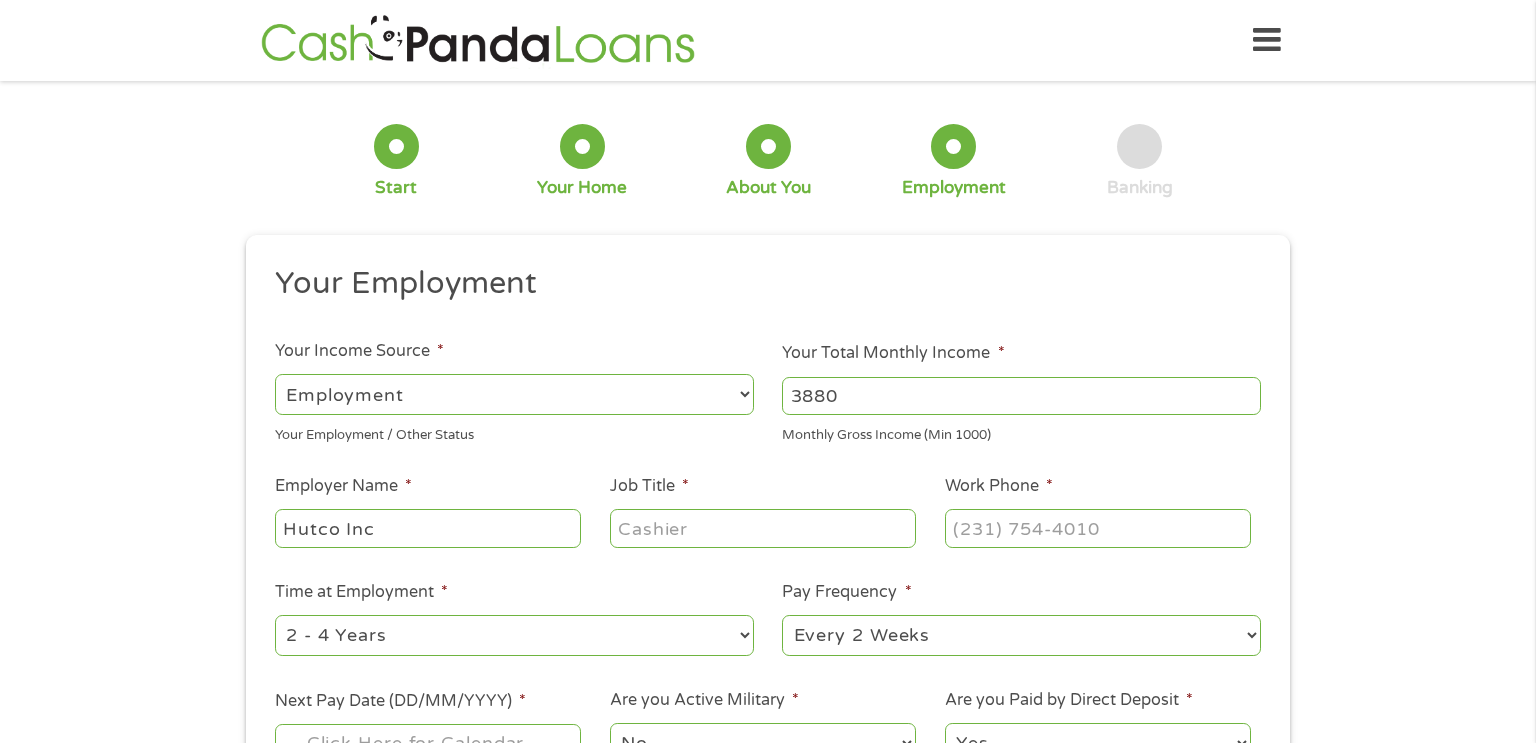 type on "Hutco Inc" 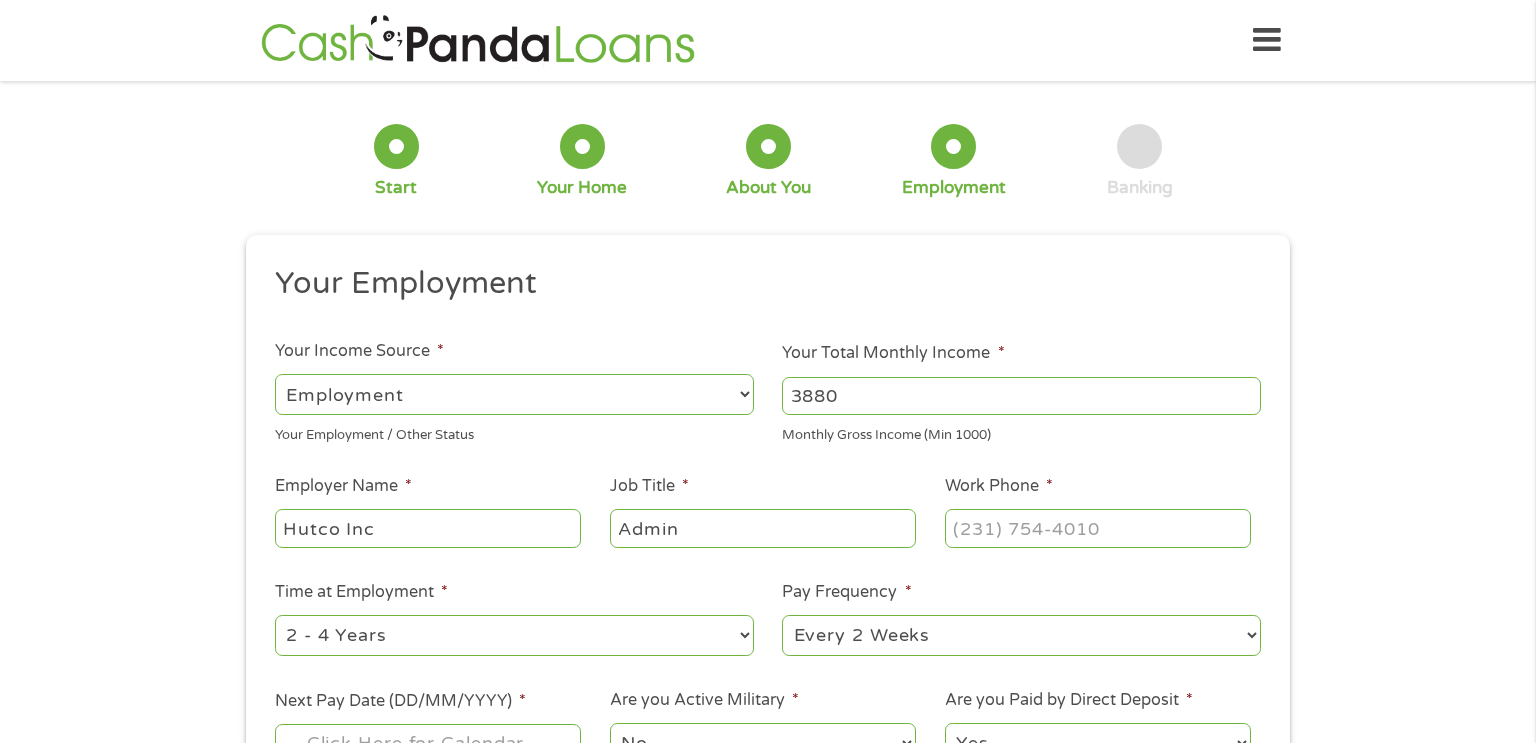 type on "Admin" 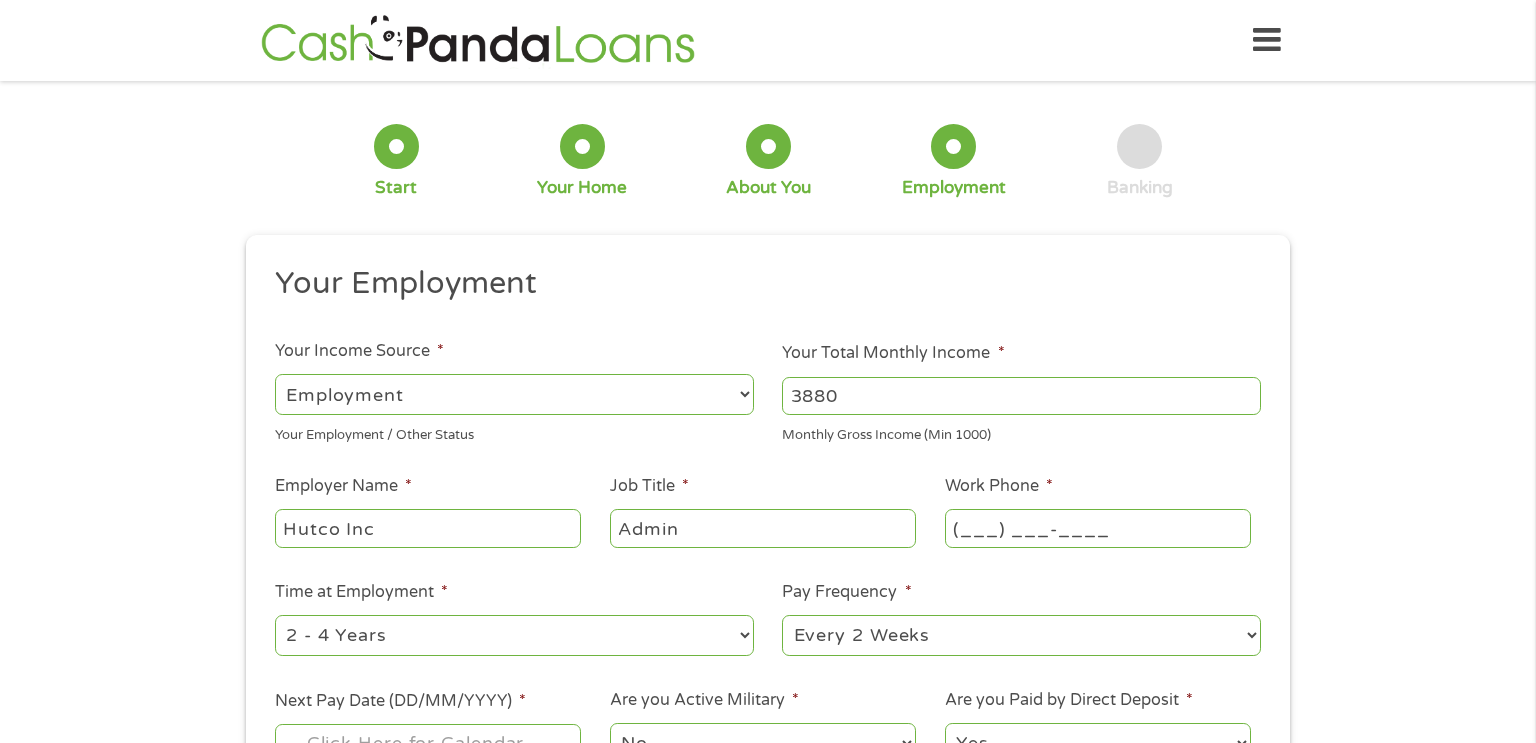 click on "(___) ___-____" at bounding box center (1098, 528) 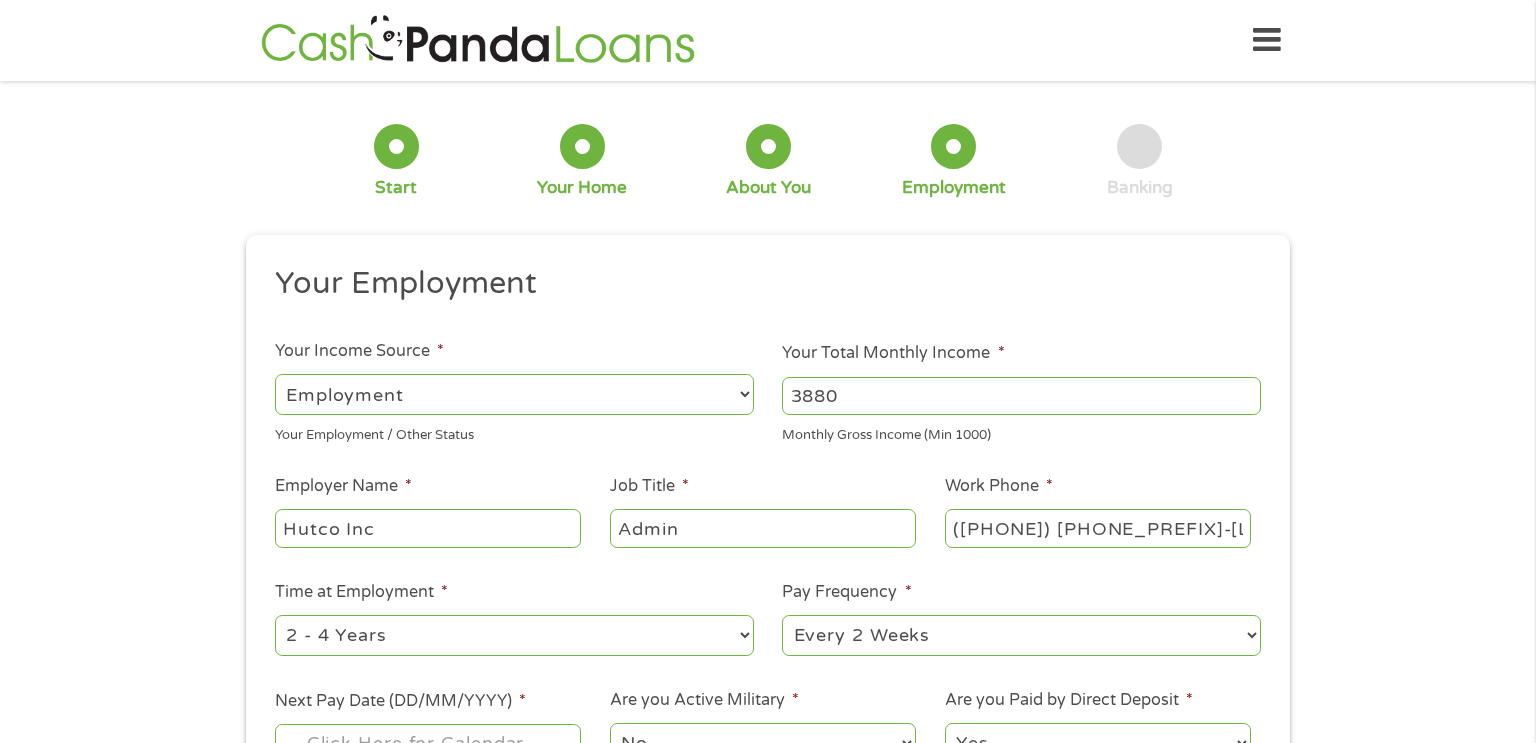 type on "([PHONE]) [PHONE_PREFIX]-[LINE_NUMBER]" 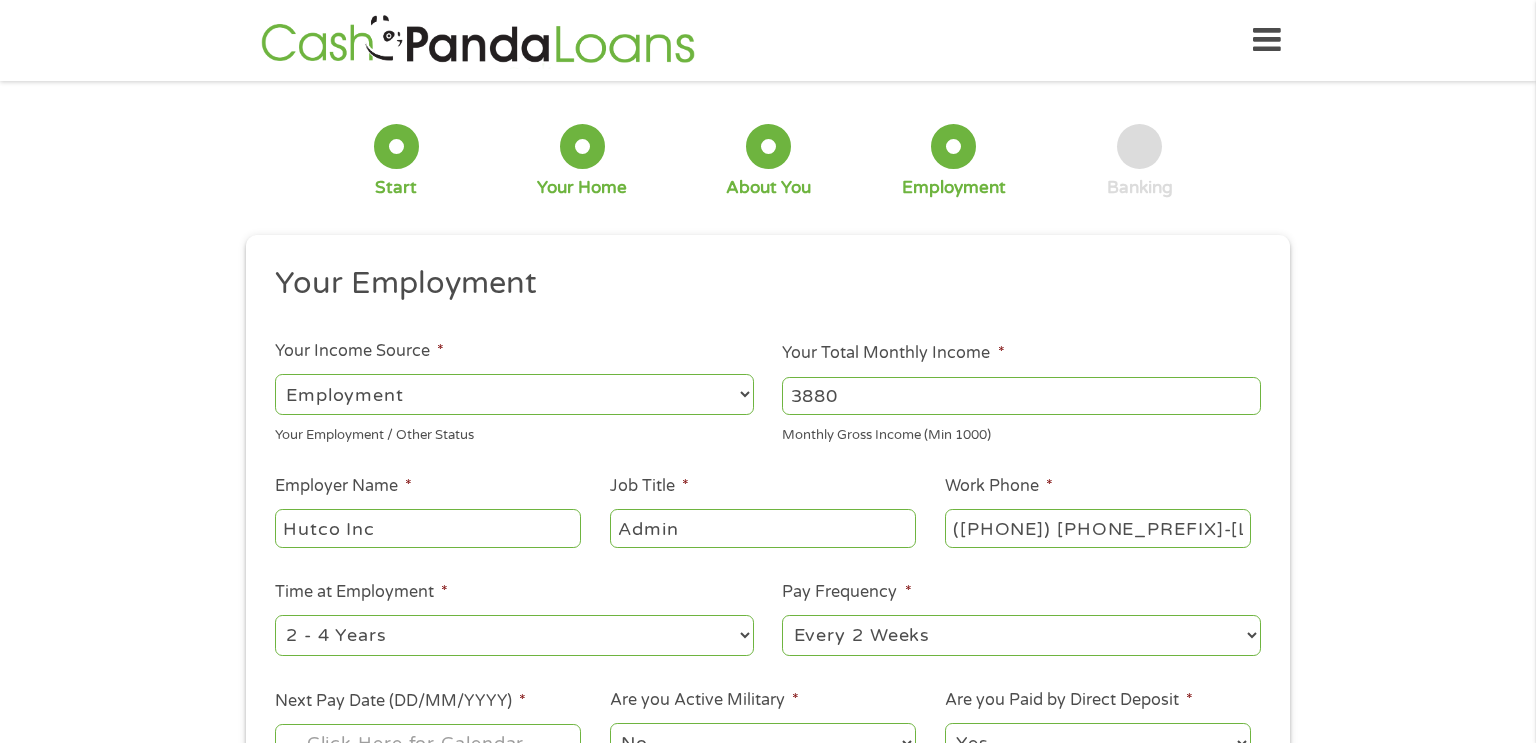 click on "1         Start   2         Your Home   3         About You   4         Employment   5         Banking   6
This field is hidden when viewing the form gclid This field is hidden when viewing the form Referrer https://www.cashpandaloans.com/ This field is hidden when viewing the form Source This field is hidden when viewing the form Campaign This field is hidden when viewing the form Medium This field is hidden when viewing the form adgroup This field is hidden when viewing the form creative This field is hidden when viewing the form position This field is hidden when viewing the form keyword This field is hidden when viewing the form matchtype This field is hidden when viewing the form device This field is hidden when viewing the form network This field is hidden when viewing the form email quality score
No fees!
Secured Site!
No Paperwork!
No Obligation!" at bounding box center (768, 489) 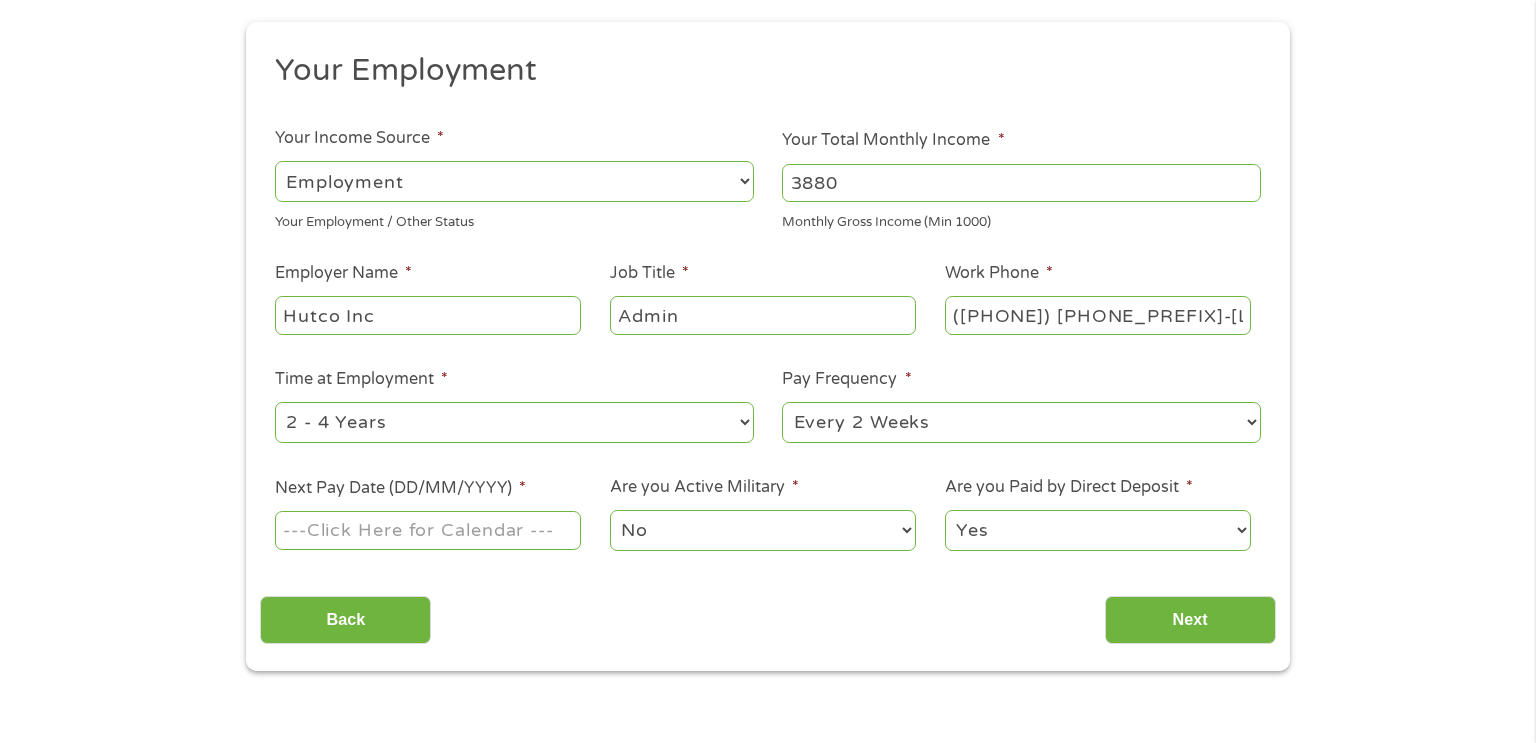 scroll, scrollTop: 217, scrollLeft: 0, axis: vertical 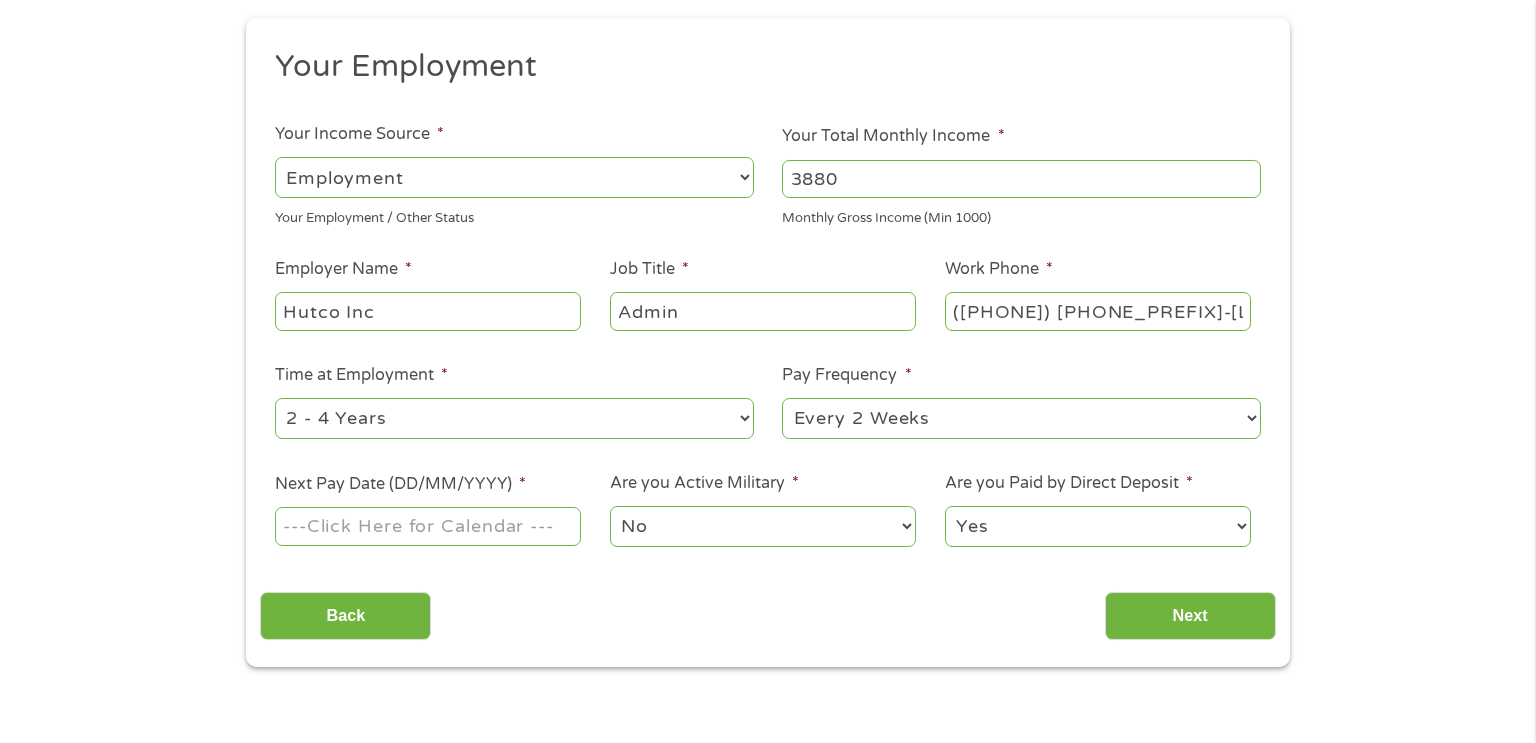 click on "--- Choose one --- 1 Year or less 1 - 2 Years 2 - 4 Years Over 4 Years" at bounding box center [514, 418] 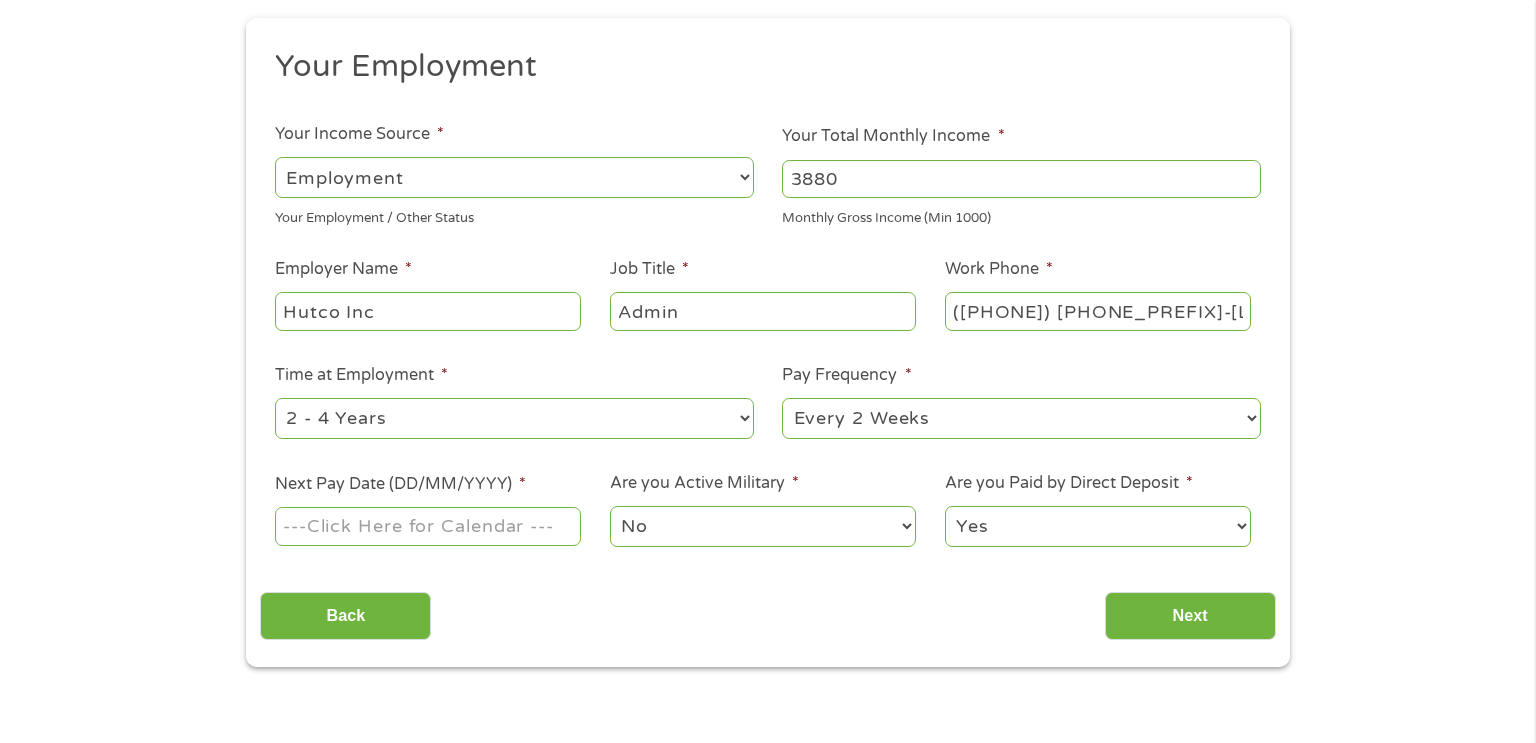 select on "60months" 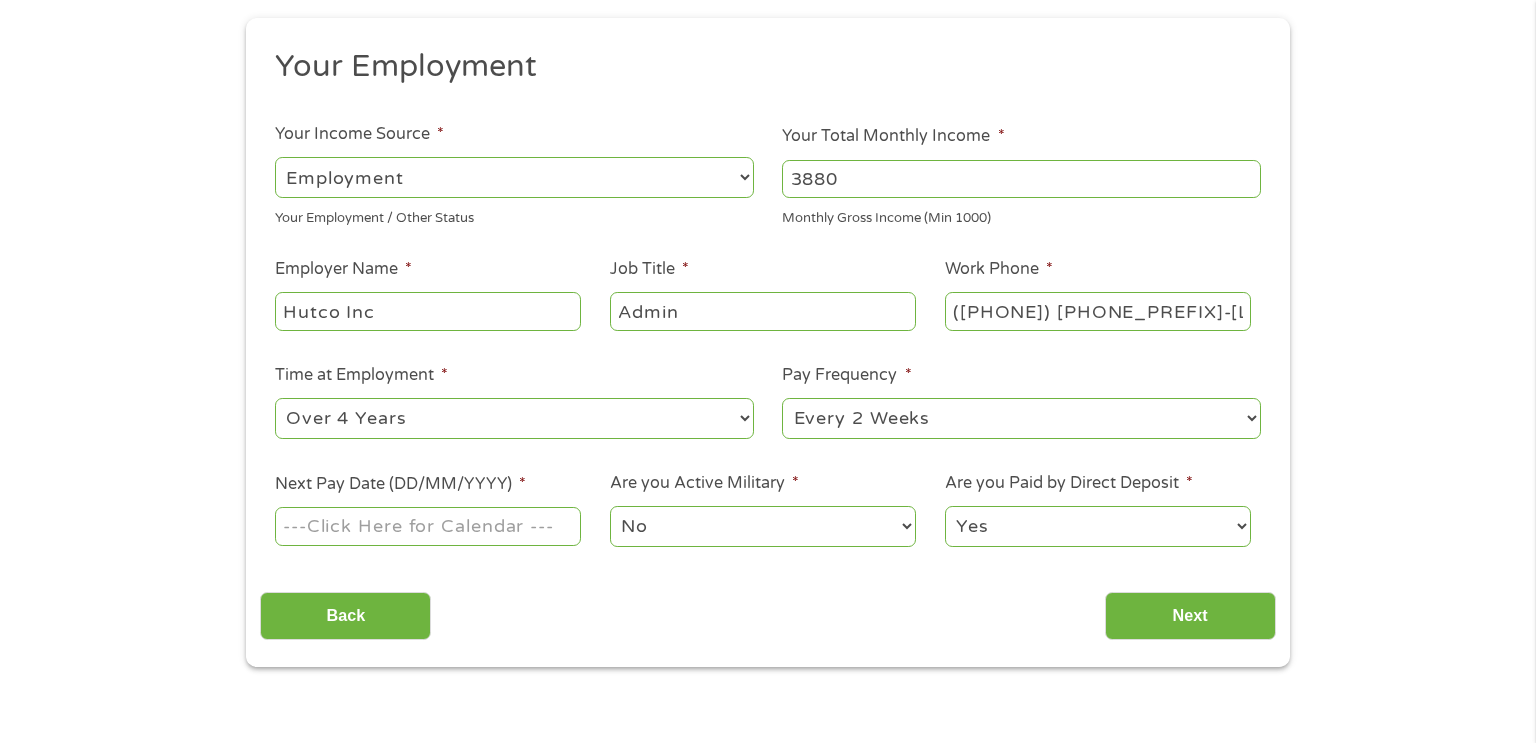 click on "--- Choose one --- 1 Year or less 1 - 2 Years 2 - 4 Years Over 4 Years" at bounding box center [514, 418] 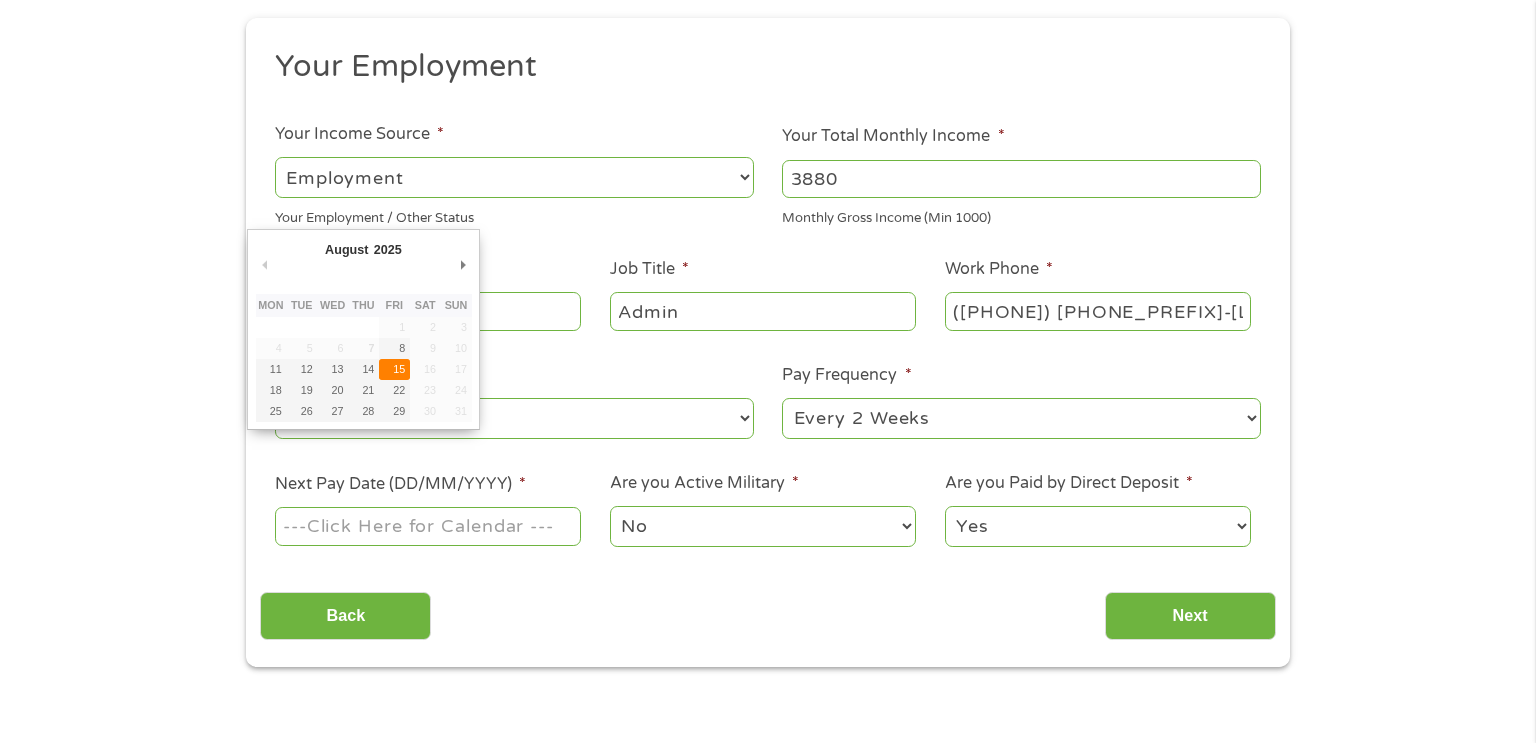 type on "15/08/2025" 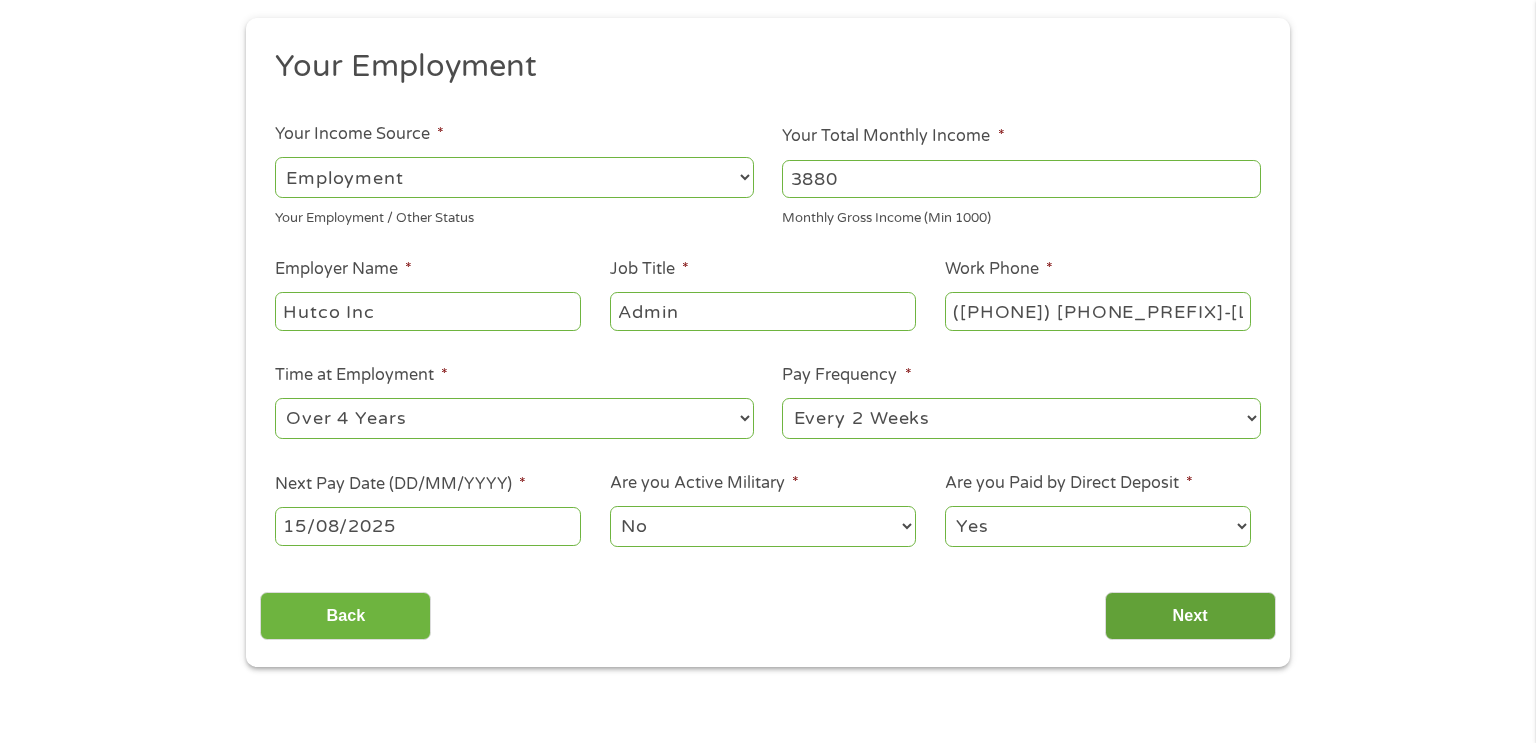 click on "Next" at bounding box center (1190, 616) 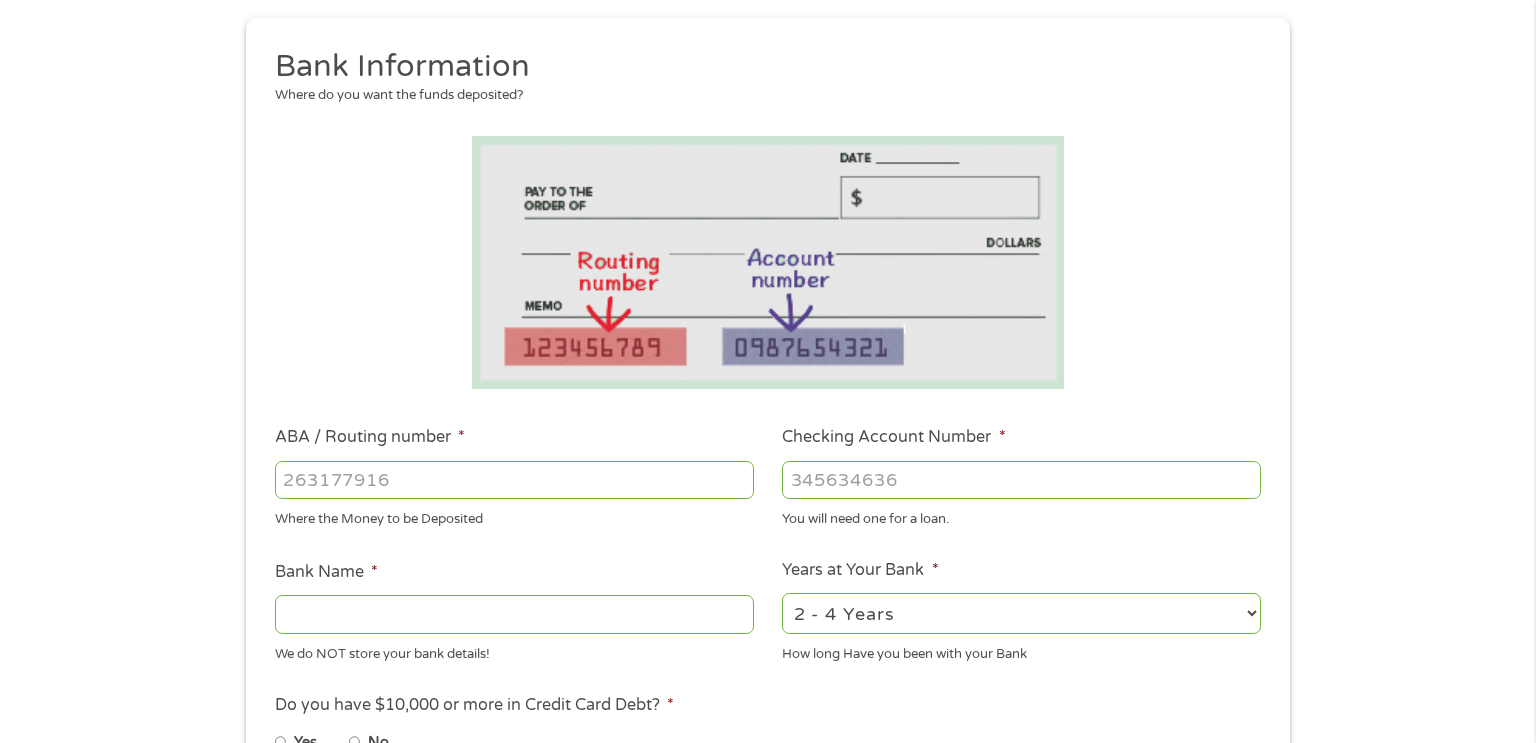 scroll, scrollTop: 10, scrollLeft: 0, axis: vertical 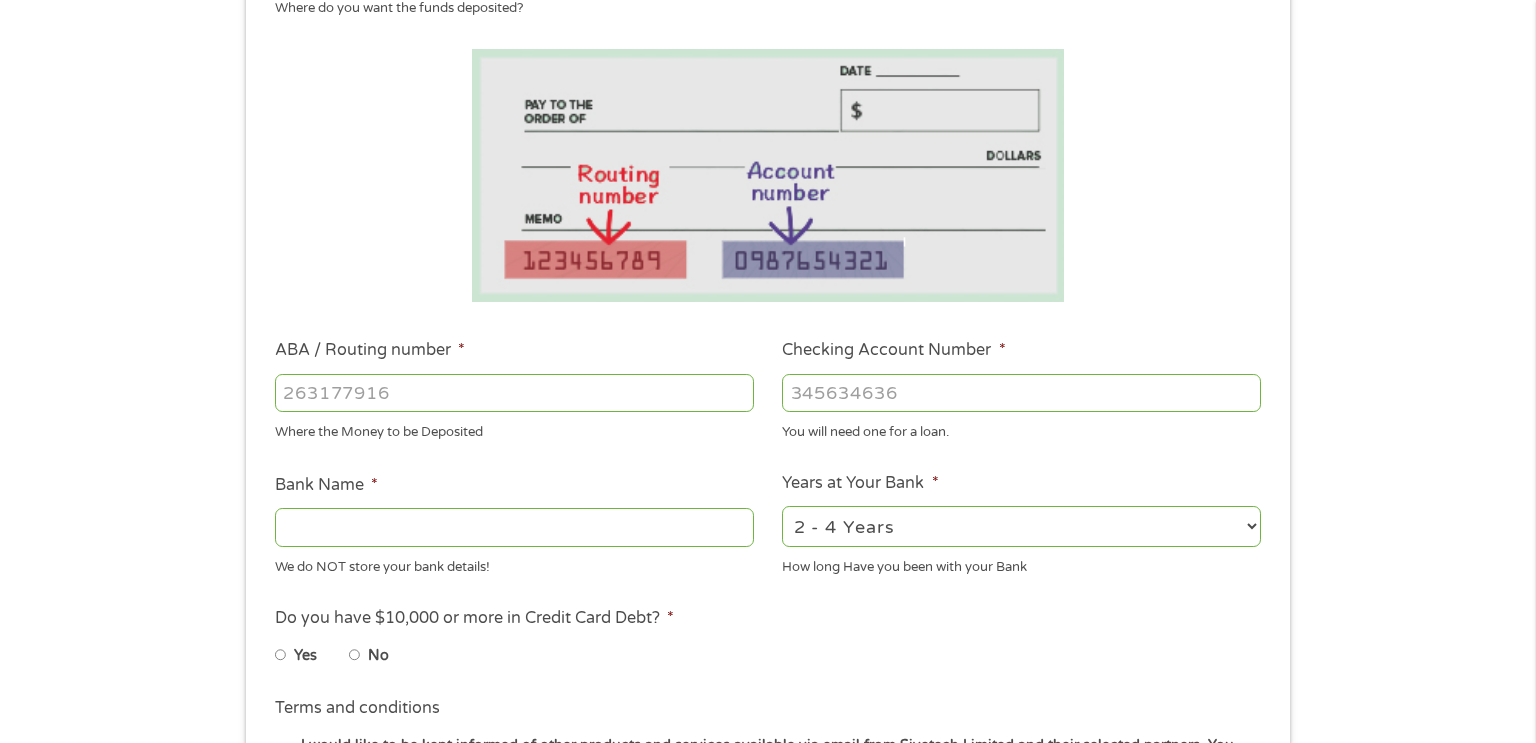 click on "ABA / Routing number *" at bounding box center (514, 393) 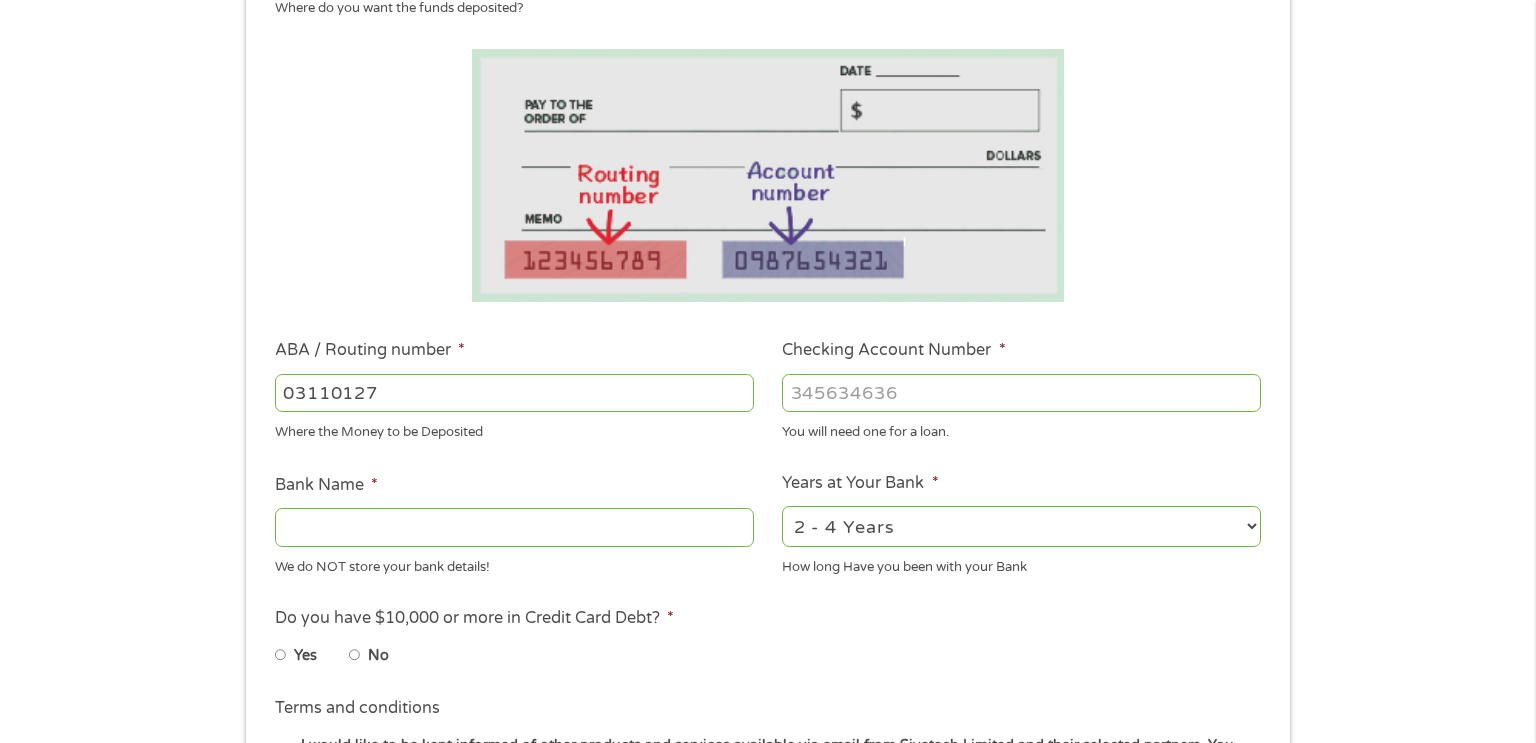 type on "031101279" 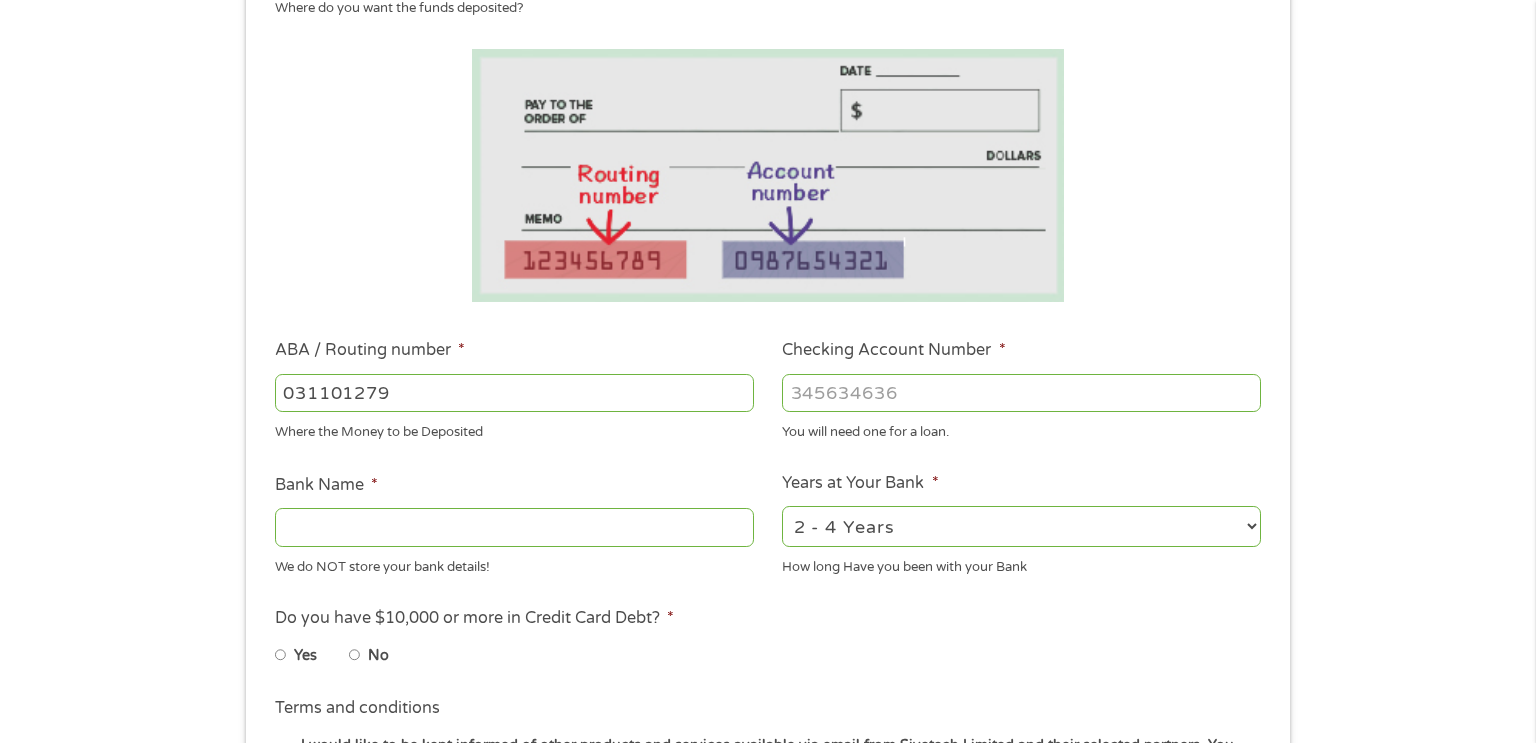 type on "THE BANCORP BANK" 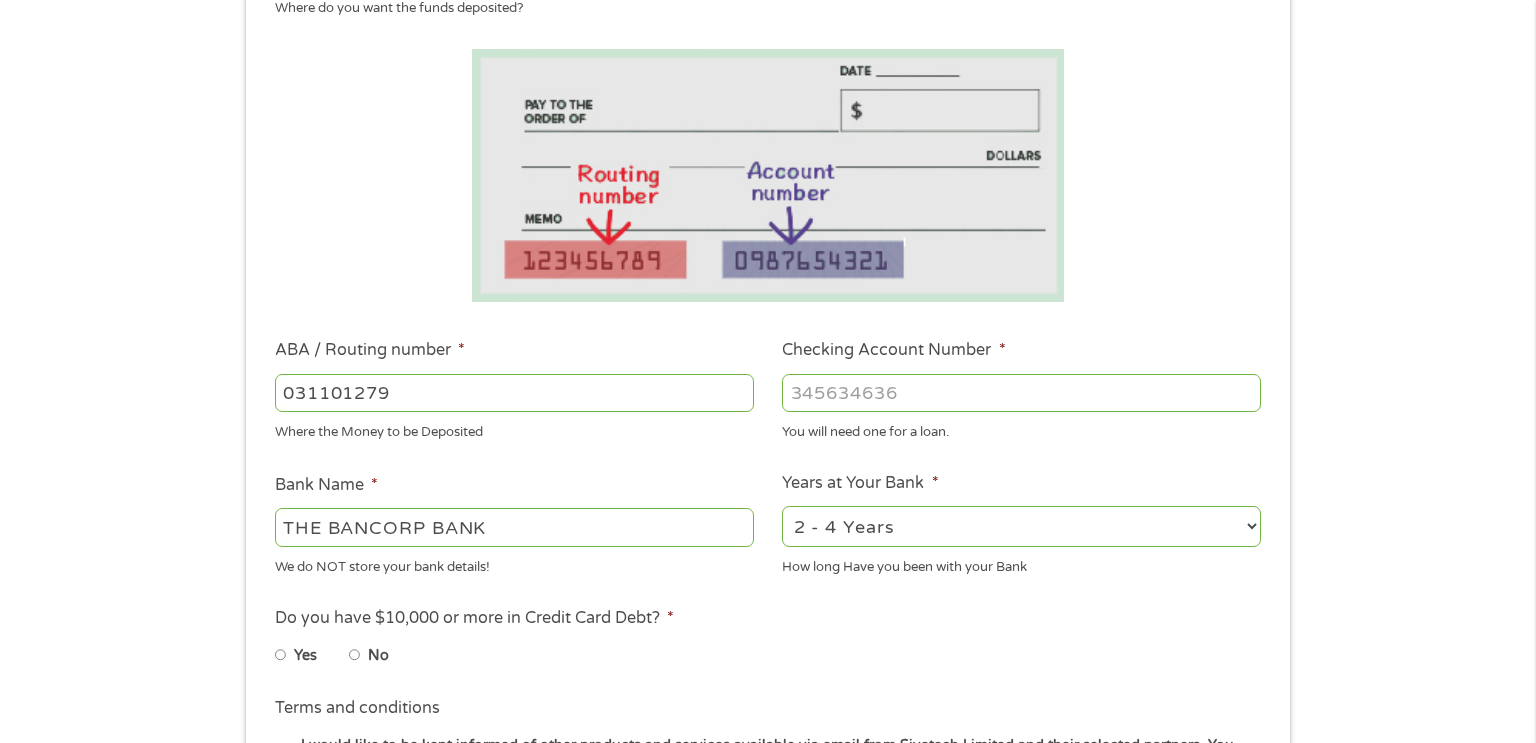 type on "031101279" 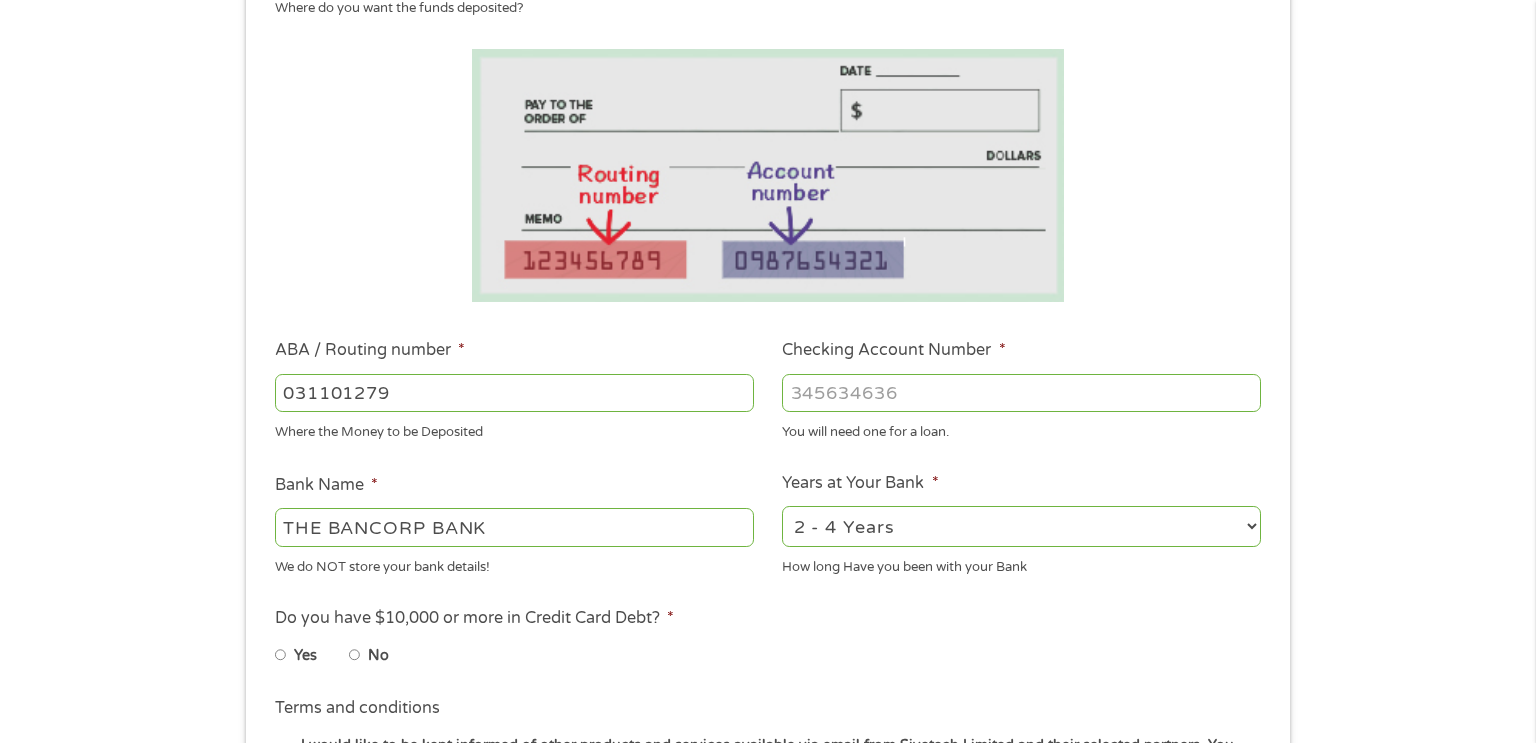 click on "Checking Account Number *" at bounding box center [1021, 393] 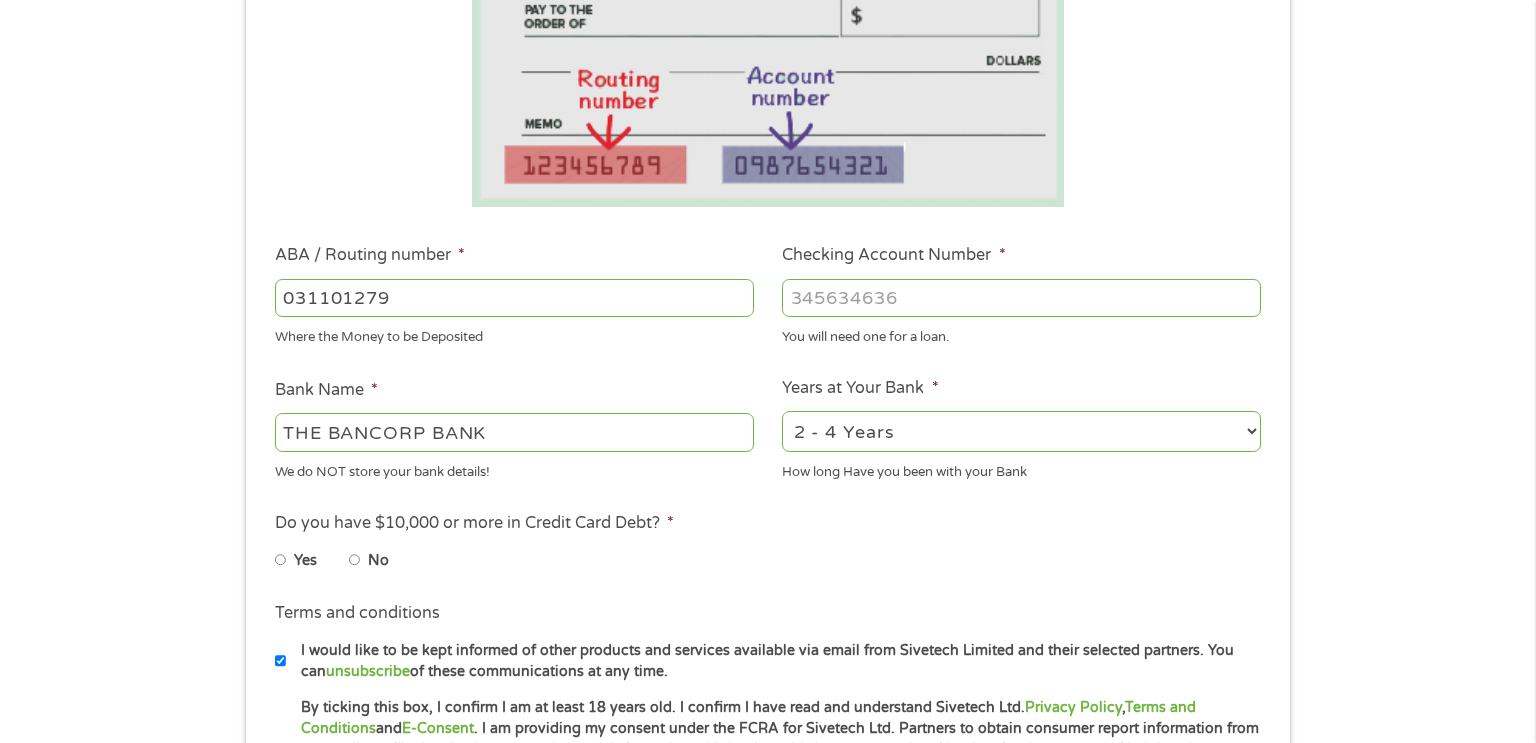 scroll, scrollTop: 456, scrollLeft: 0, axis: vertical 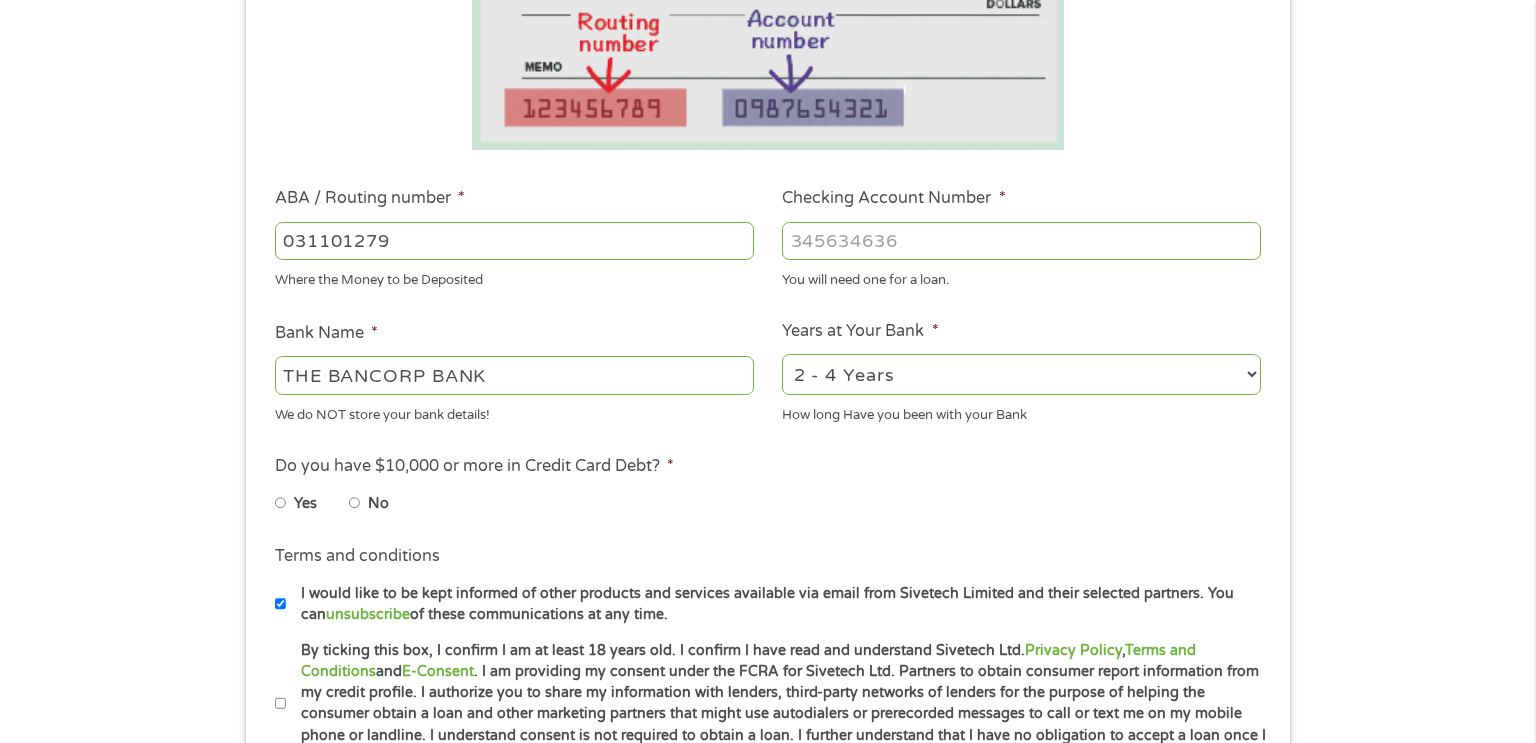type on "[ID_NUMBER]" 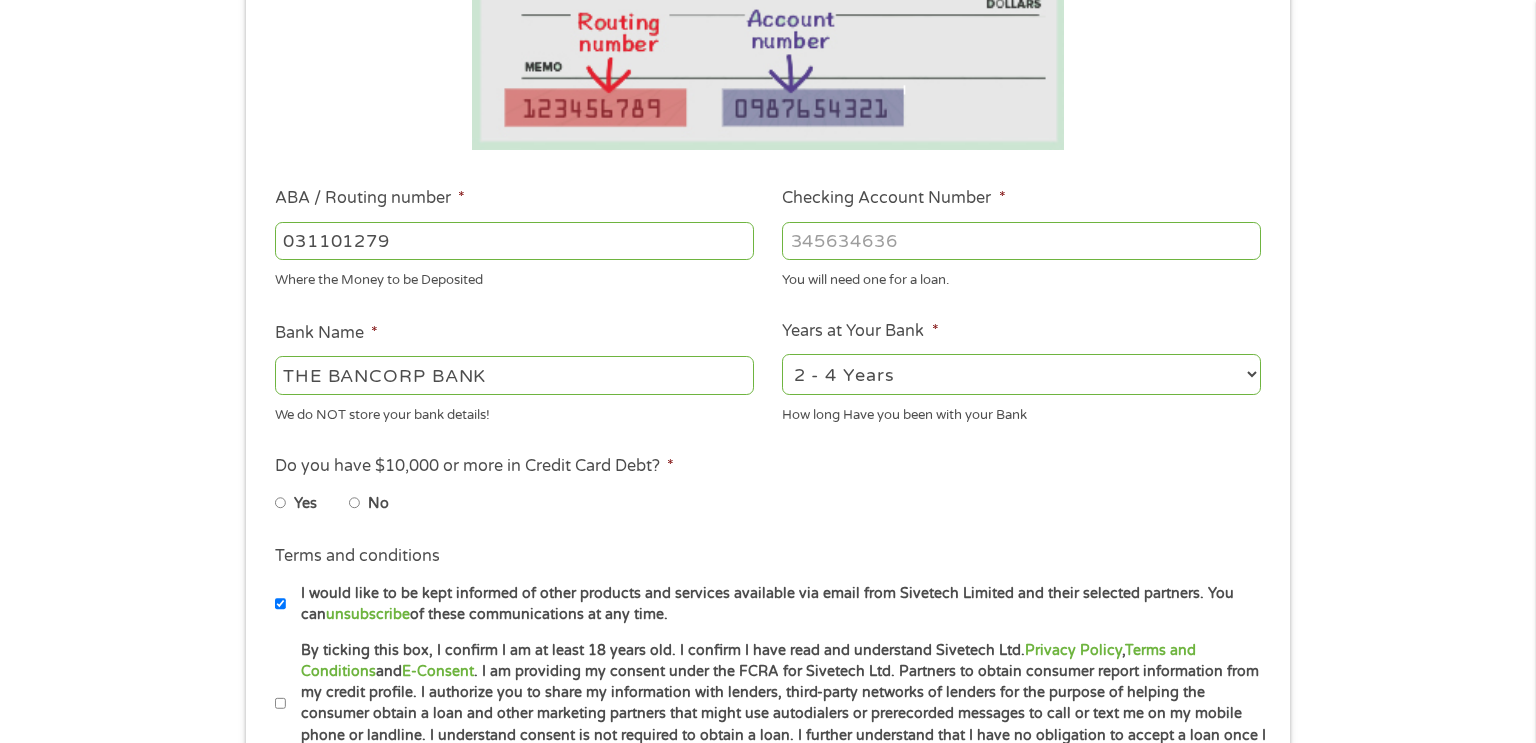 select on "60months" 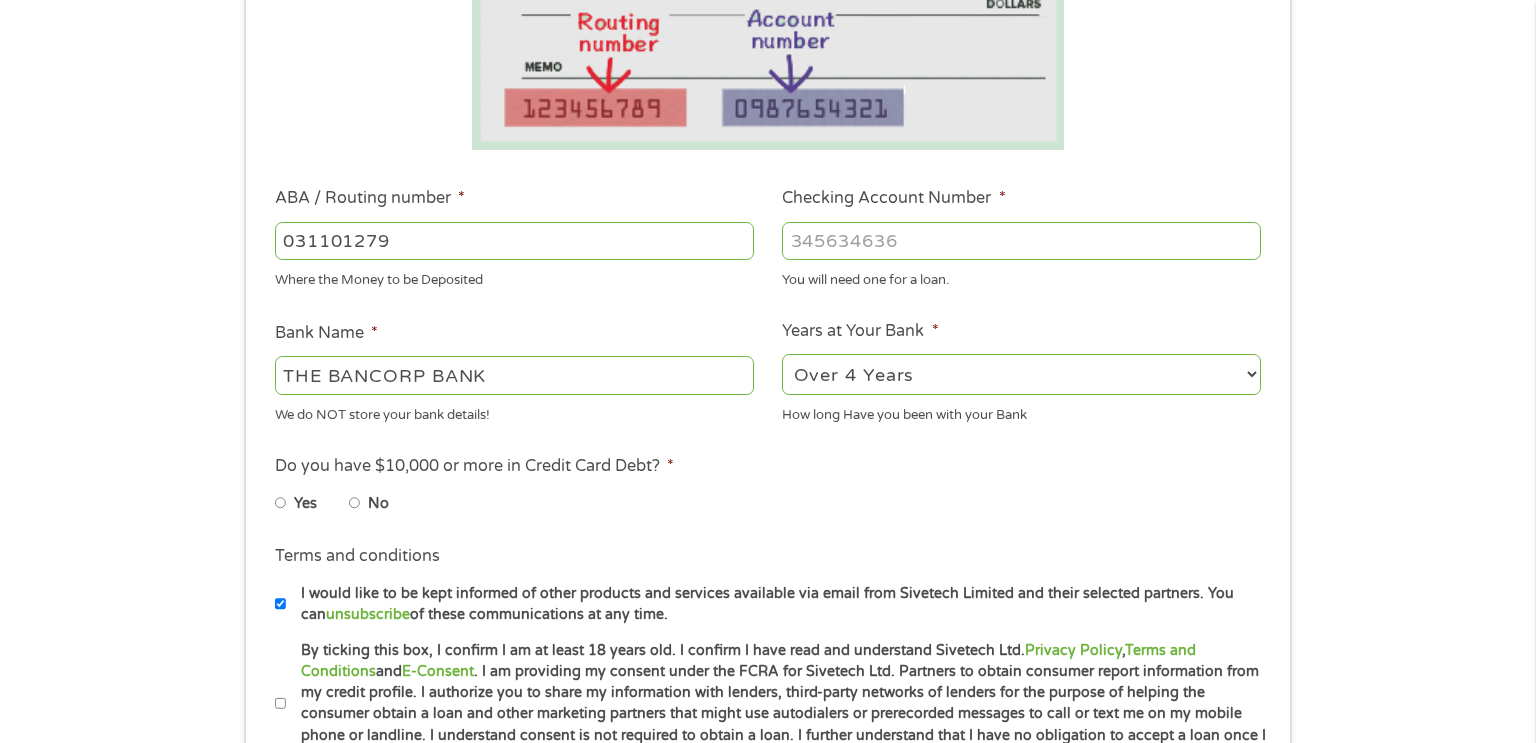 click on "2 - 4 Years 6 - 12 Months 1 - 2 Years Over 4 Years" at bounding box center (1021, 374) 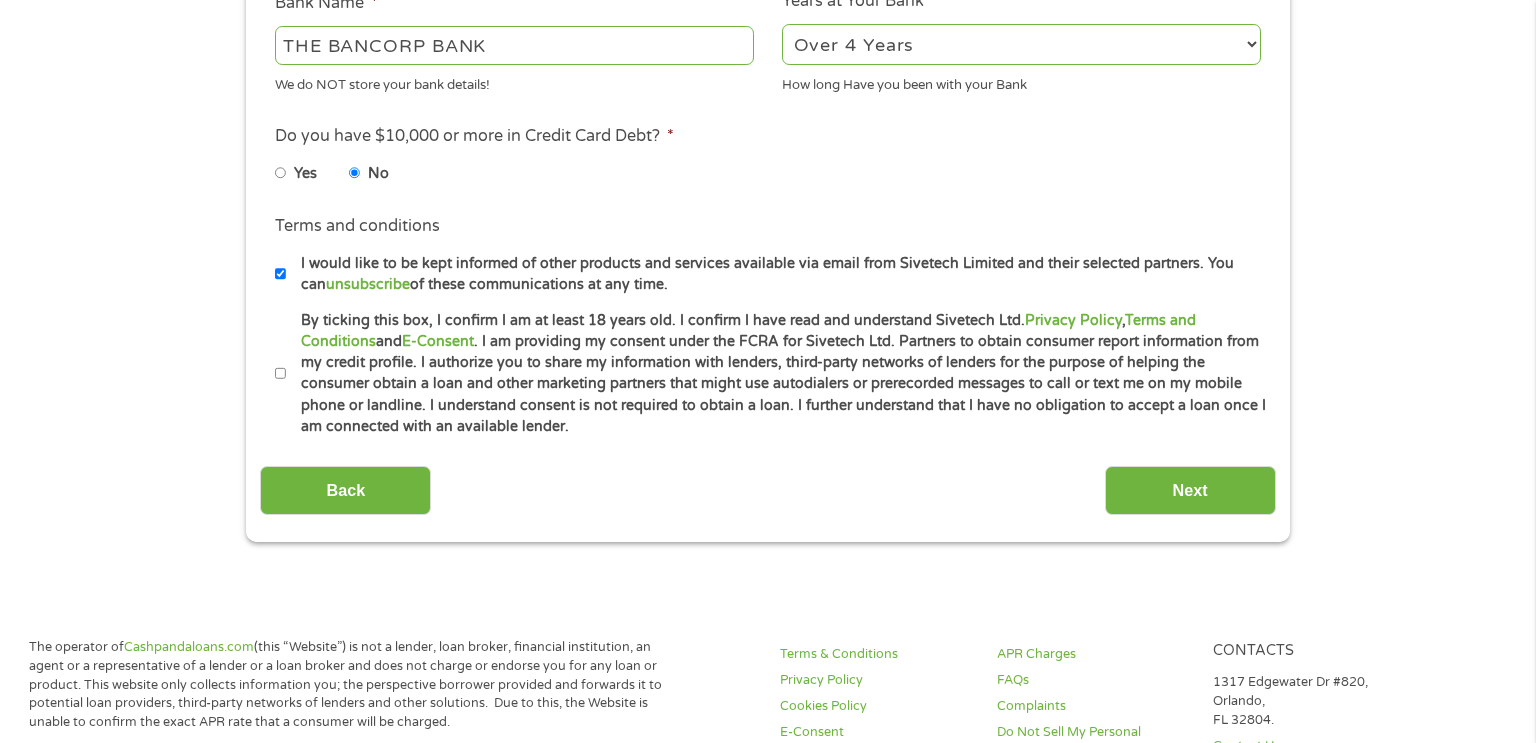 scroll, scrollTop: 790, scrollLeft: 0, axis: vertical 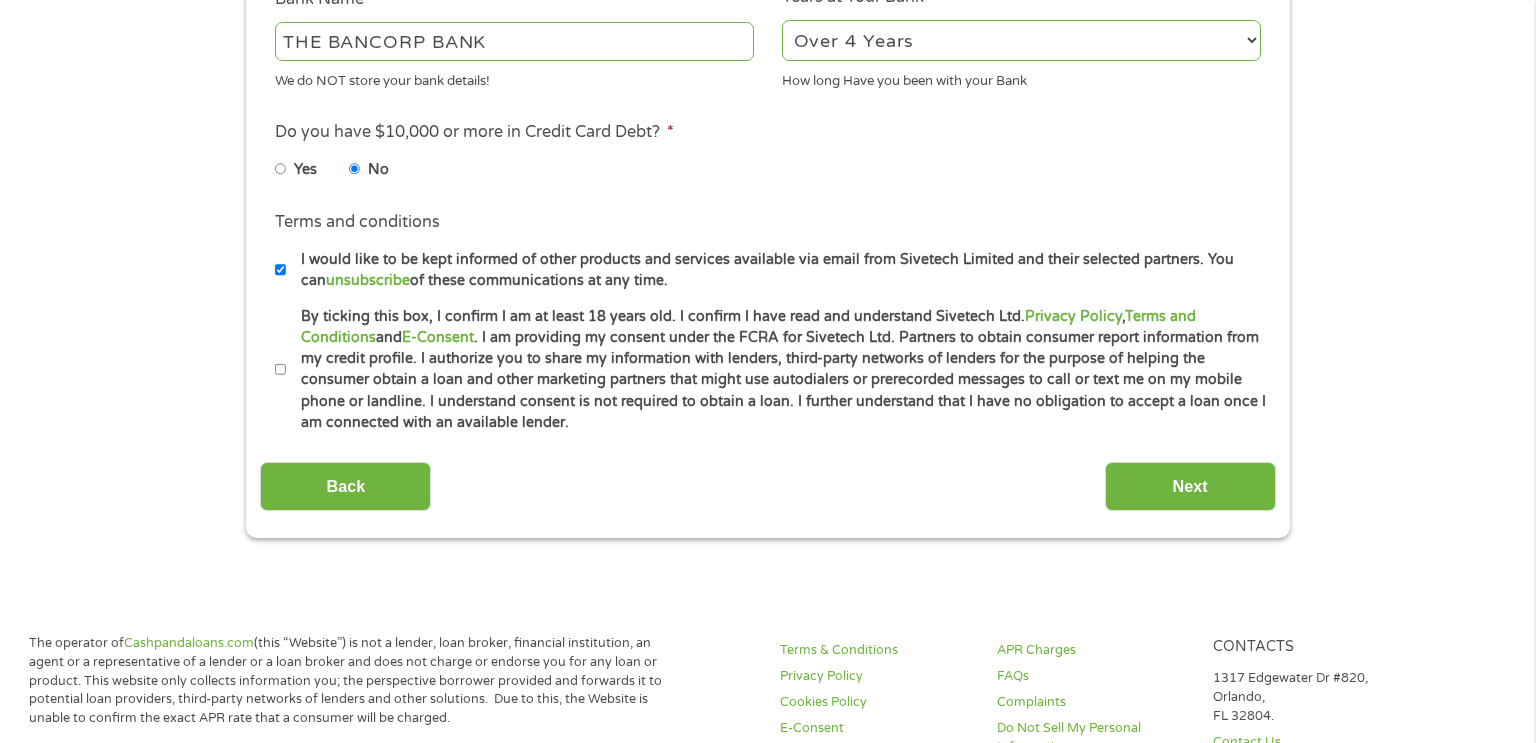 click on "I would like to be kept informed of other products and services available via email from Sivetech Limited and their selected partners. You can   unsubscribe   of these communications at any time." at bounding box center (281, 270) 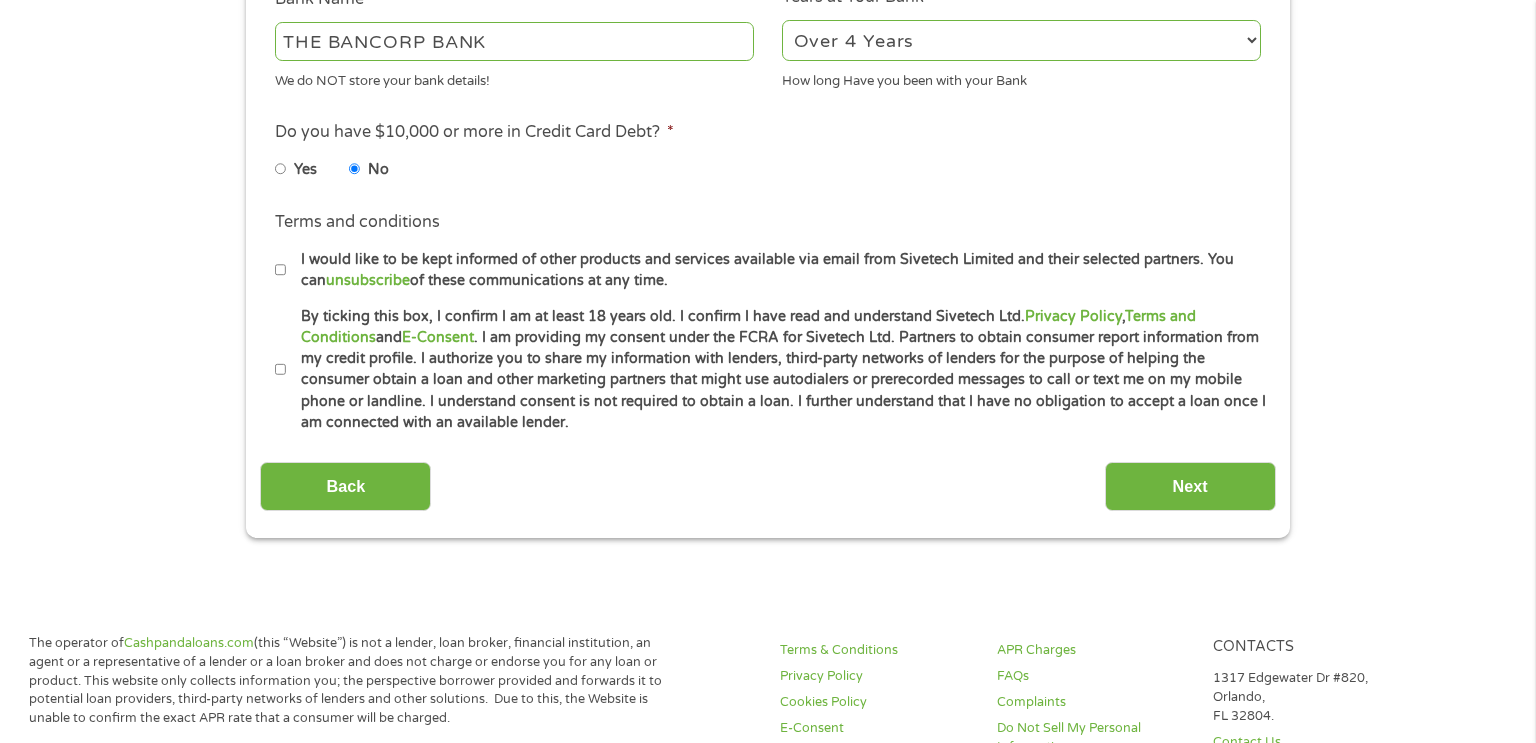 click on "By ticking this box, I confirm I am at least 18 years old. I confirm I have read and understand Sivetech Ltd.  Privacy Policy ,  Terms and Conditions  and  E-Consent . I am providing my consent under the FCRA for Sivetech Ltd. Partners to obtain consumer report information from my credit profile. I authorize you to share my information with lenders, third-party networks of lenders for the purpose of helping the consumer obtain a loan and other marketing partners that might use autodialers or prerecorded messages to call or text me on my mobile phone or landline. I understand consent is not required to obtain a loan. I further understand that I have no obligation to accept a loan once I am connected with an available lender." at bounding box center (281, 370) 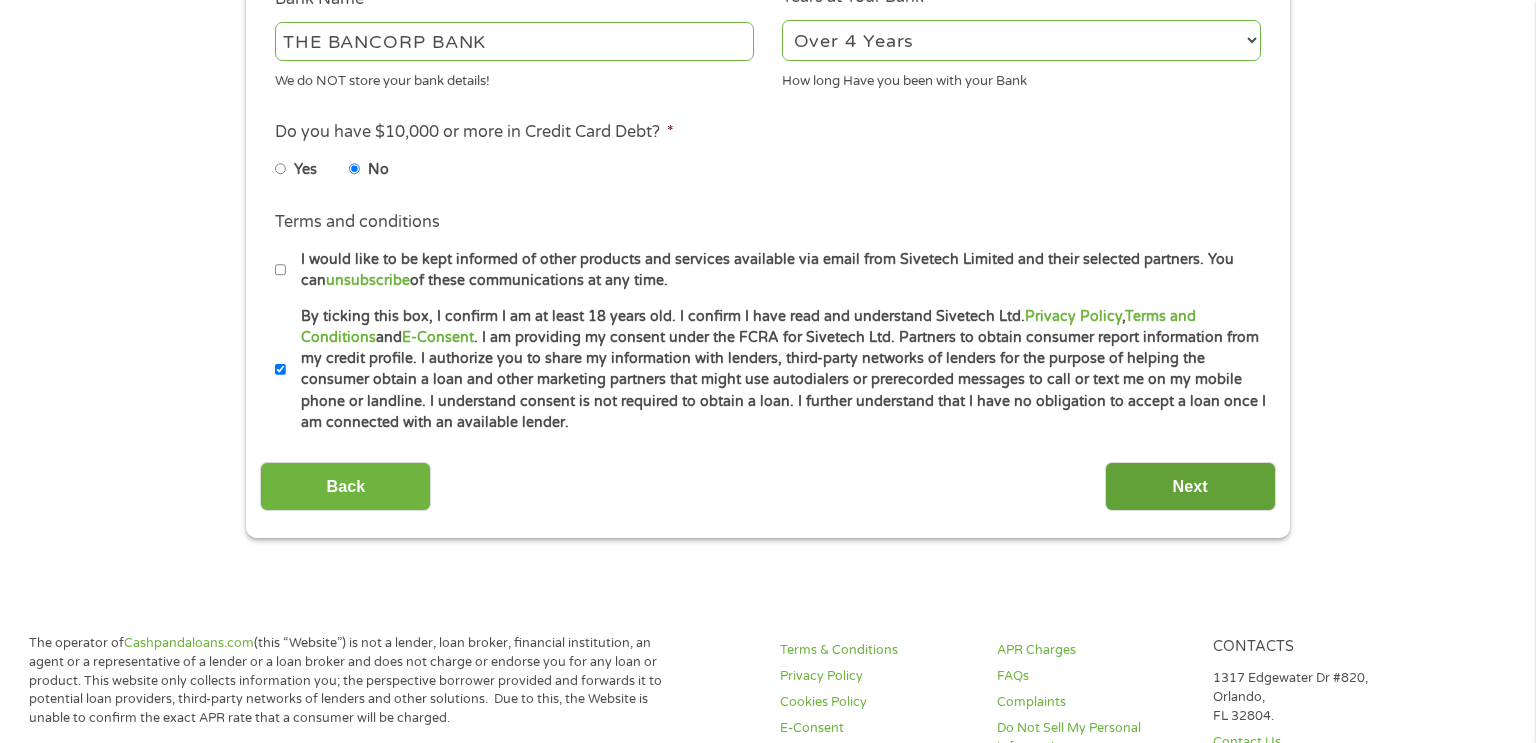 click on "Next" at bounding box center (1190, 486) 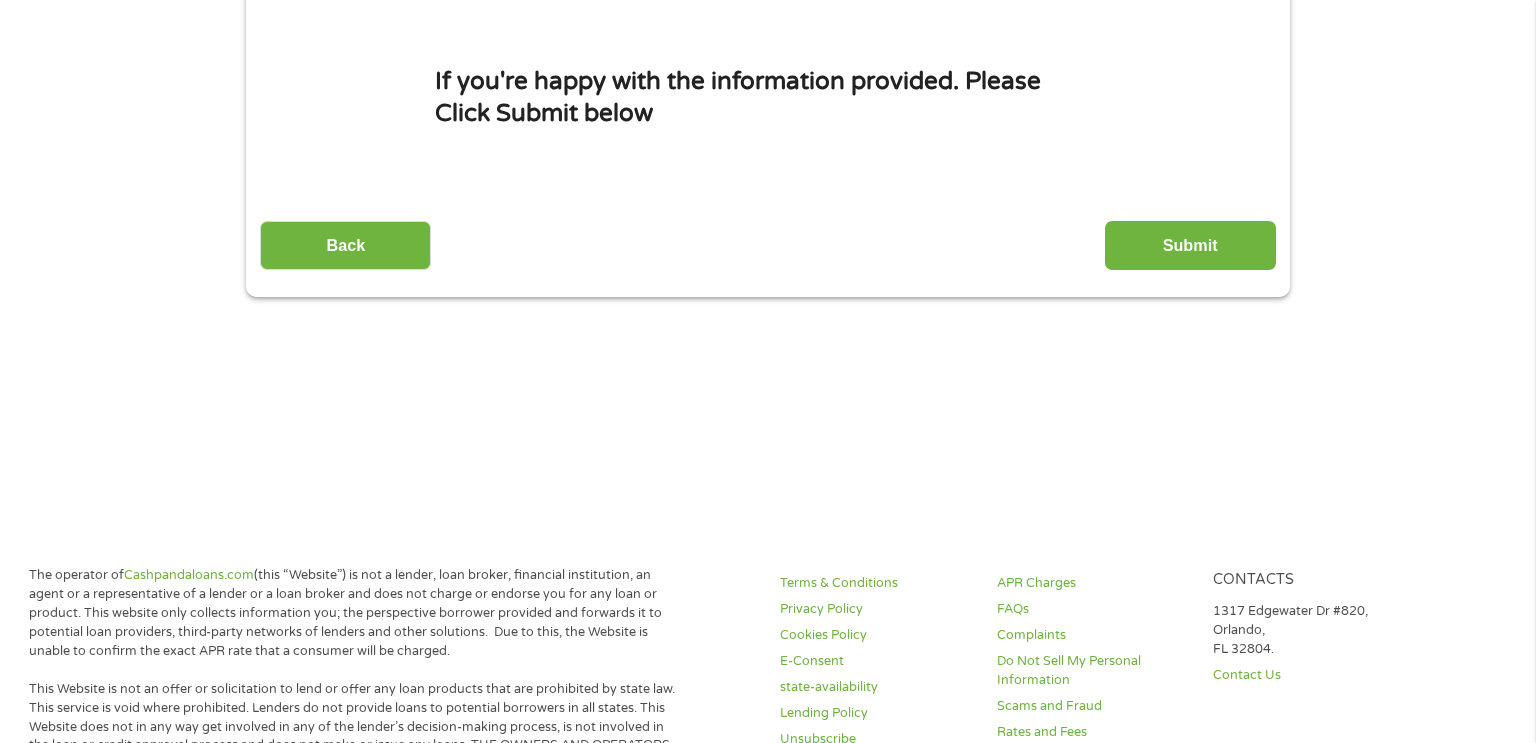 scroll, scrollTop: 8, scrollLeft: 8, axis: both 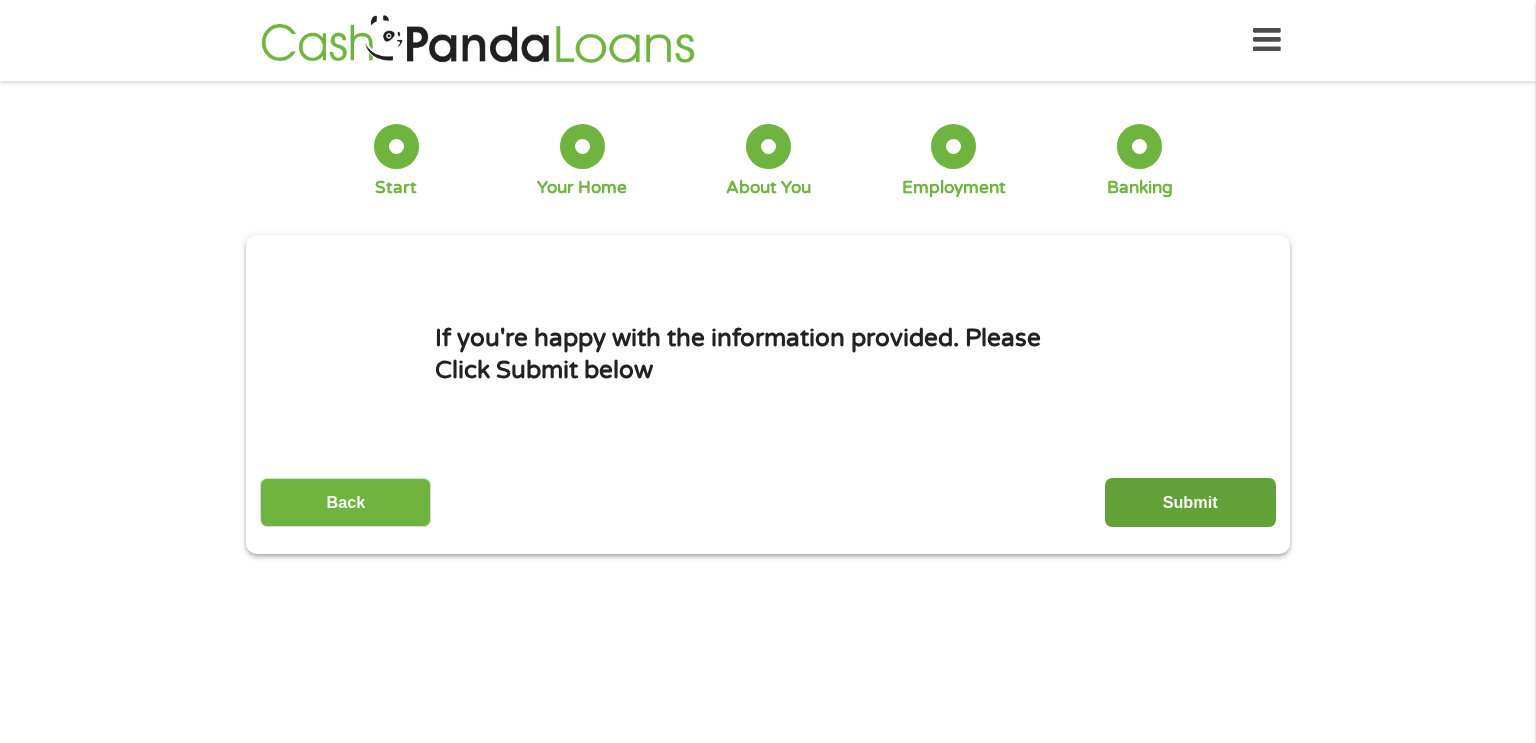 click on "Submit" at bounding box center [1190, 502] 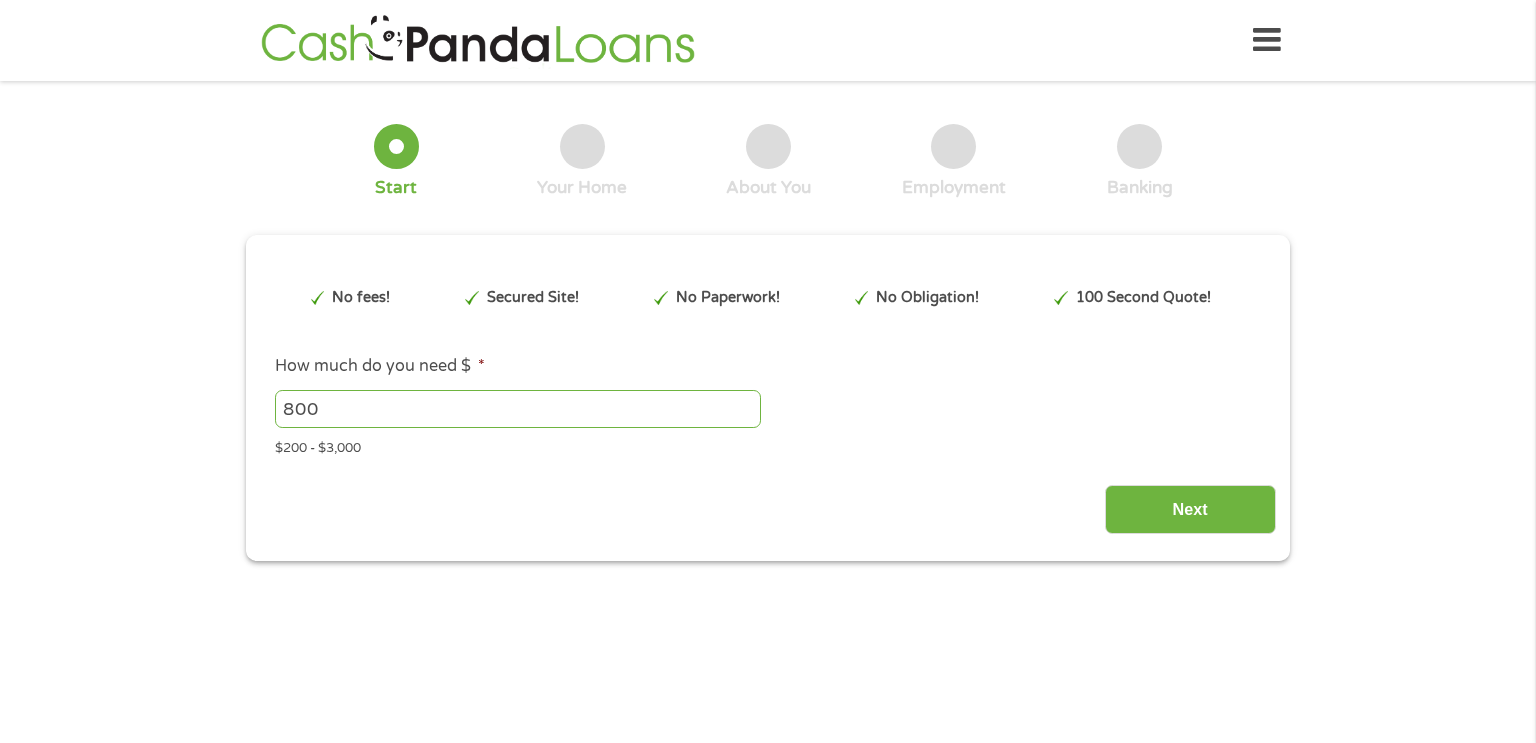 scroll, scrollTop: 0, scrollLeft: 0, axis: both 